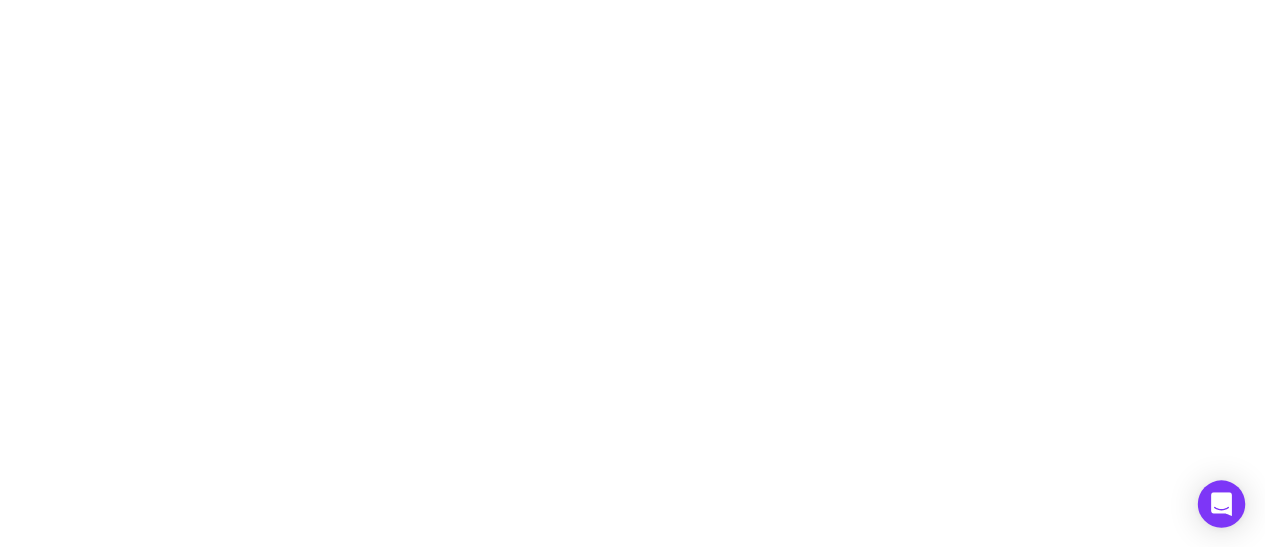 scroll, scrollTop: 0, scrollLeft: 0, axis: both 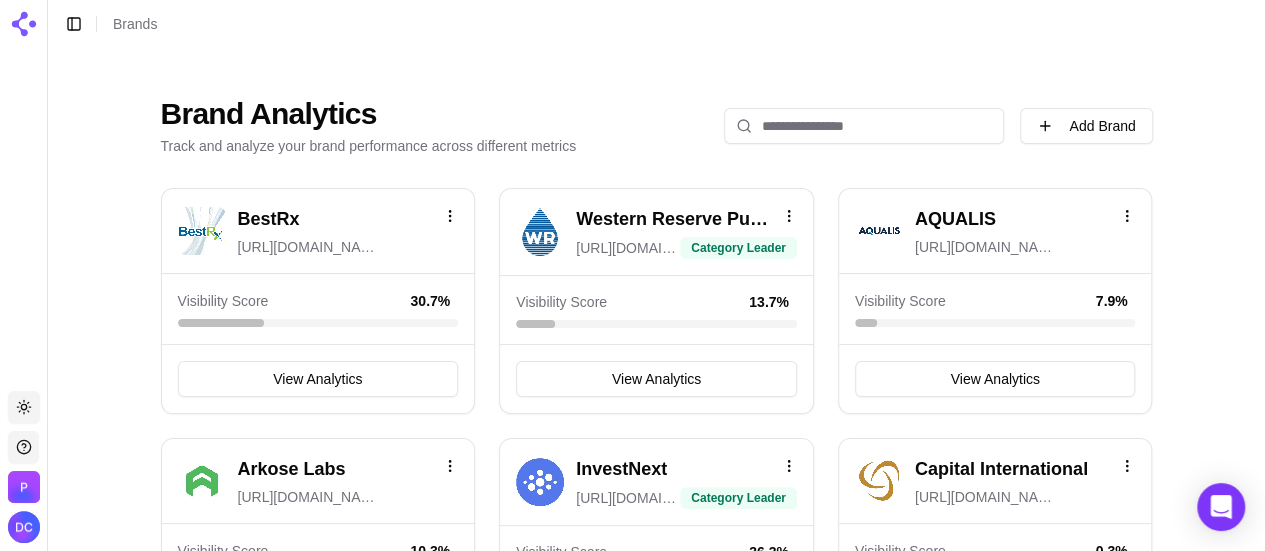 click on "[URL][DOMAIN_NAME]" at bounding box center (308, 247) 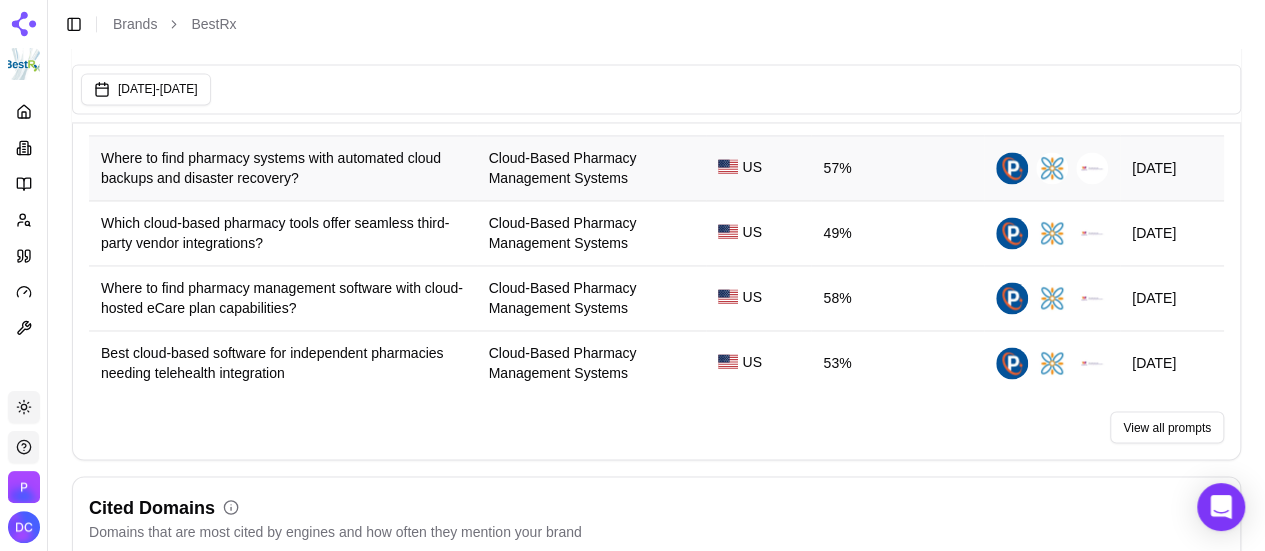 scroll, scrollTop: 1500, scrollLeft: 0, axis: vertical 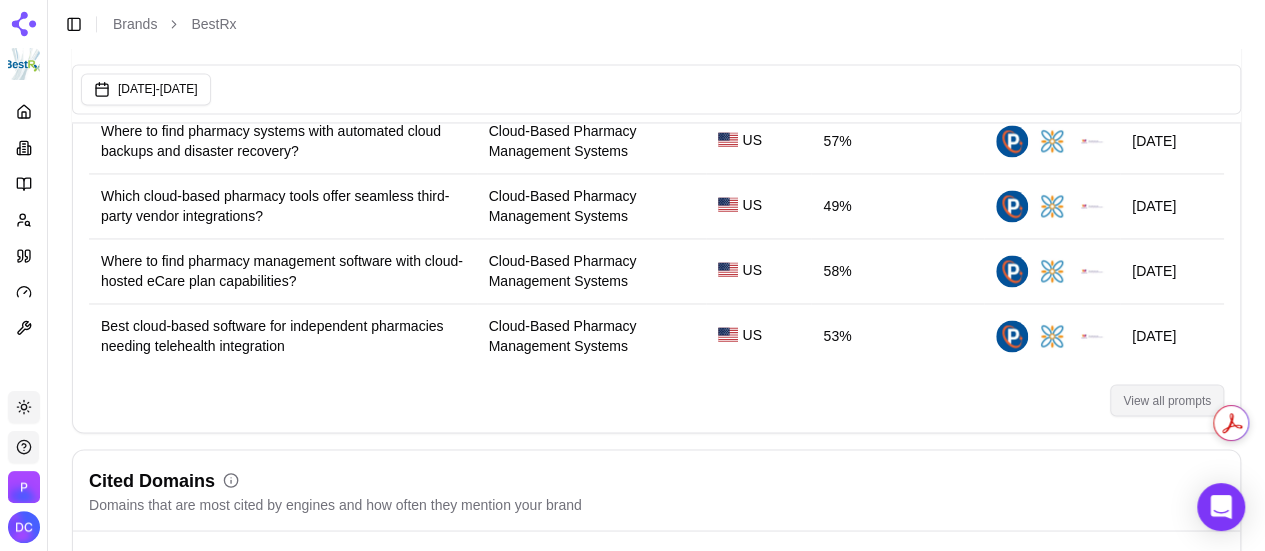 click on "View all prompts" at bounding box center [1167, 400] 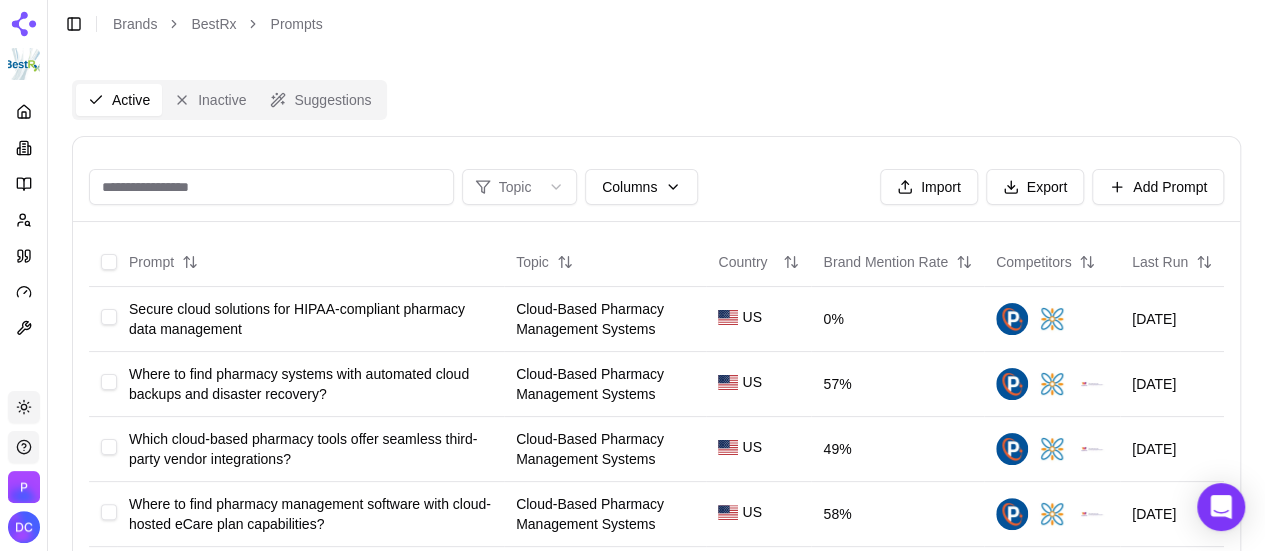 scroll, scrollTop: 166, scrollLeft: 0, axis: vertical 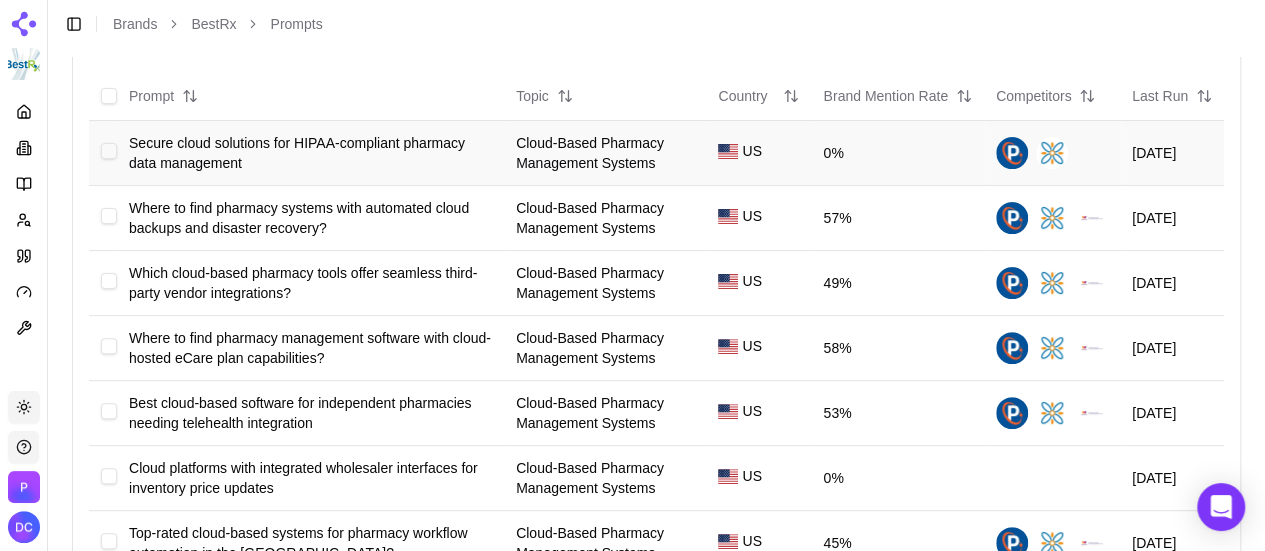 click on "Secure cloud solutions for HIPAA-compliant pharmacy data management" at bounding box center (297, 153) 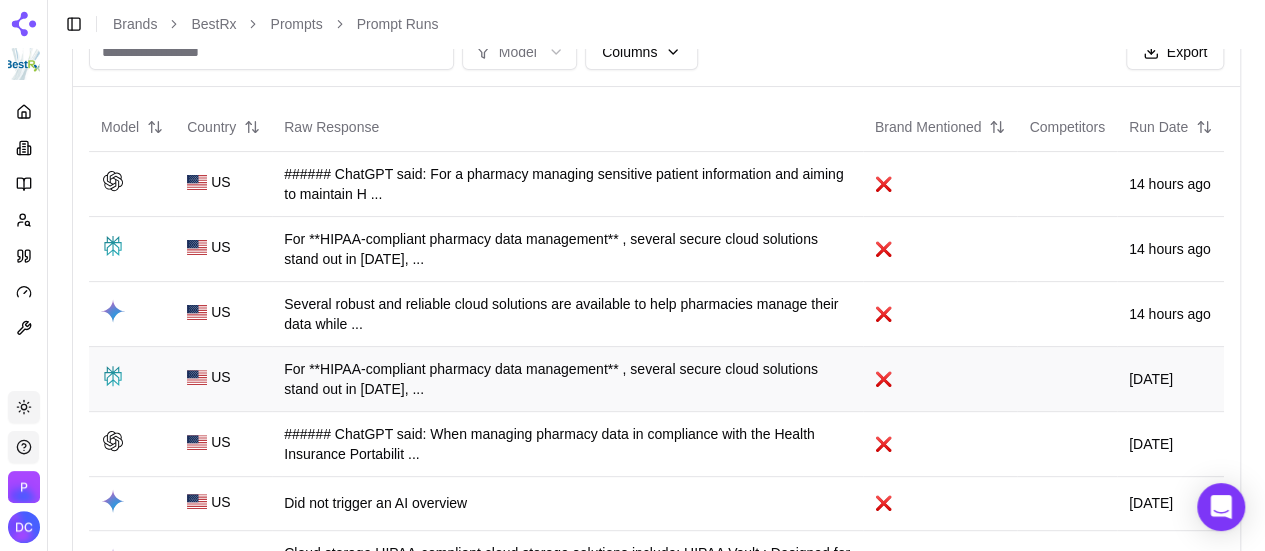 scroll, scrollTop: 0, scrollLeft: 0, axis: both 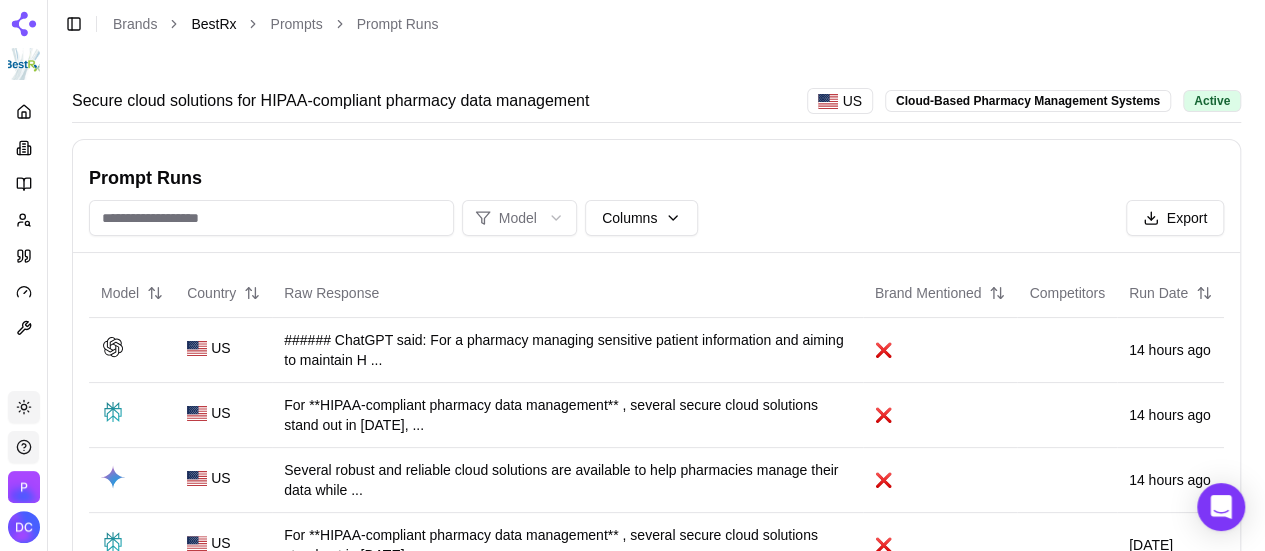 click on "BestRx" at bounding box center [213, 24] 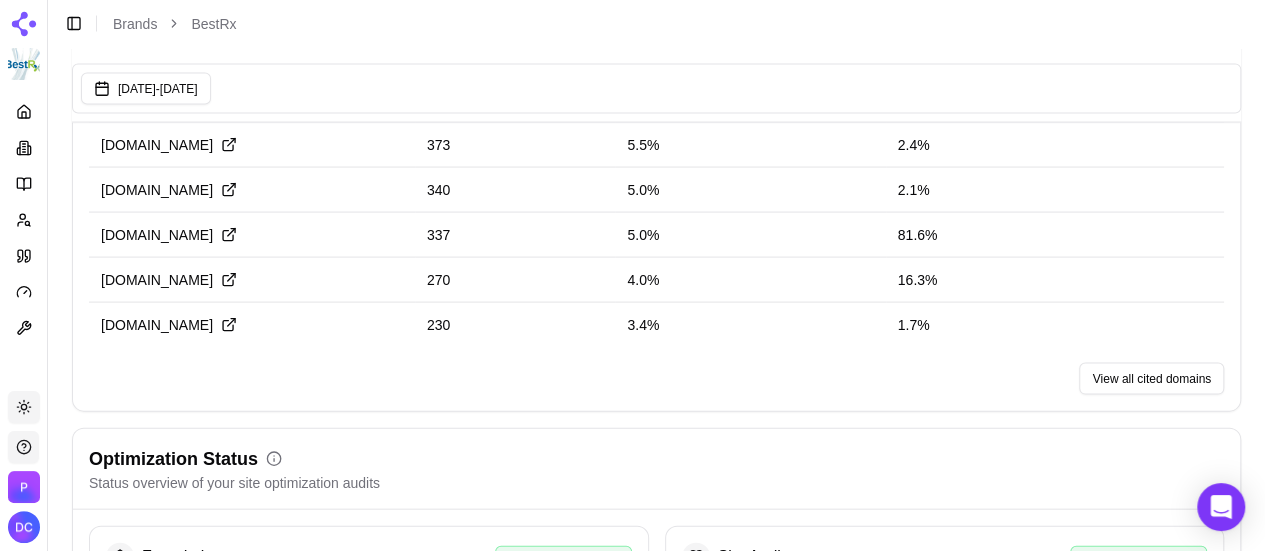 scroll, scrollTop: 2000, scrollLeft: 0, axis: vertical 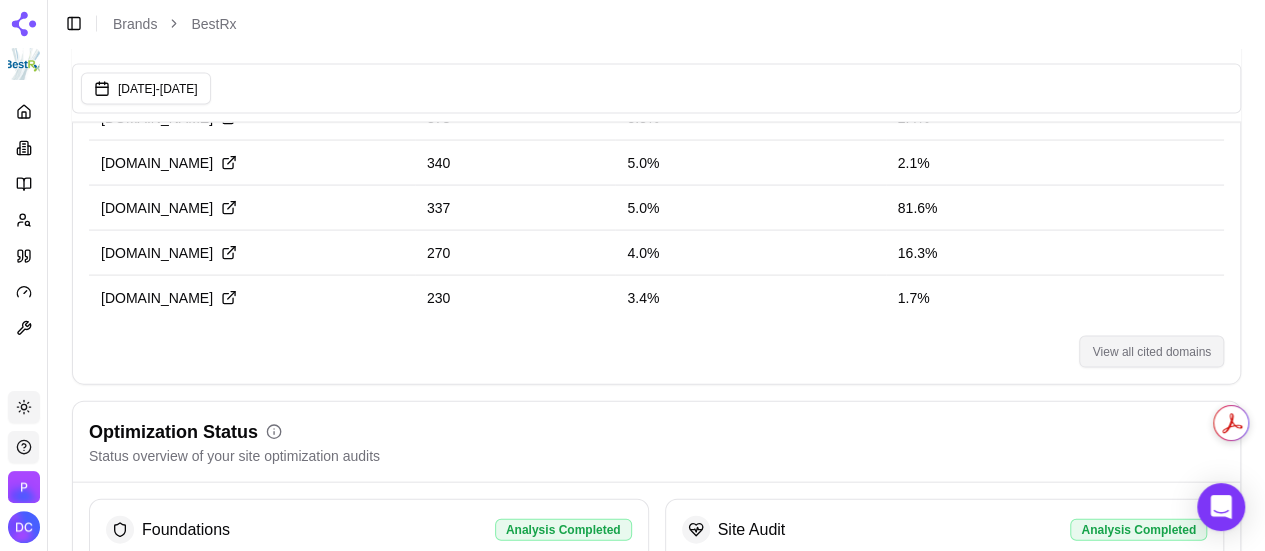 click on "View all cited domains" at bounding box center [1151, 352] 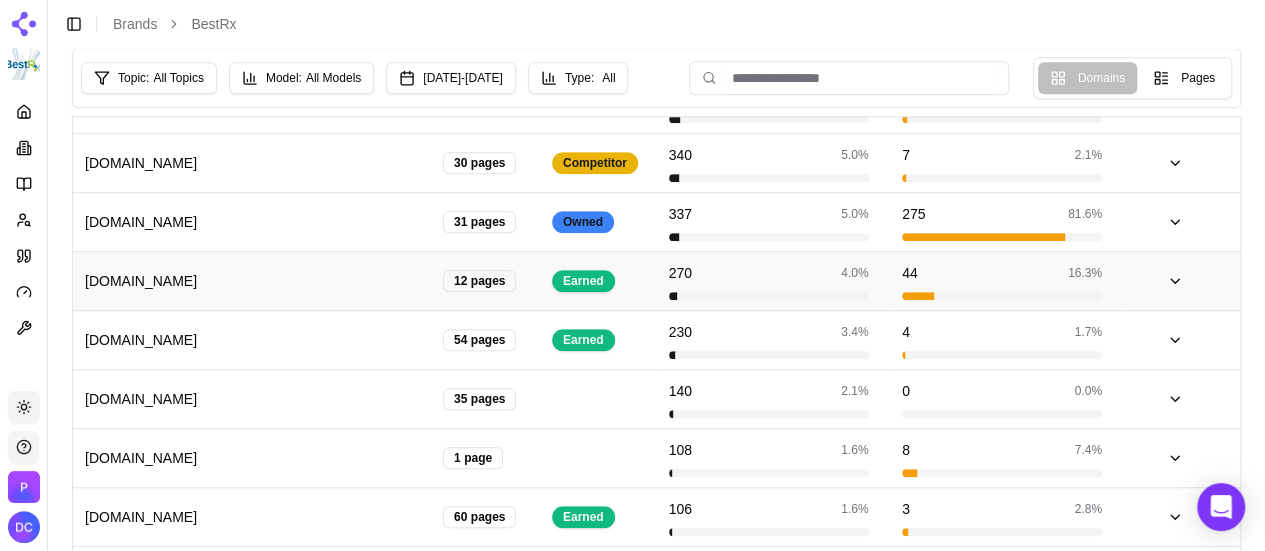scroll, scrollTop: 333, scrollLeft: 0, axis: vertical 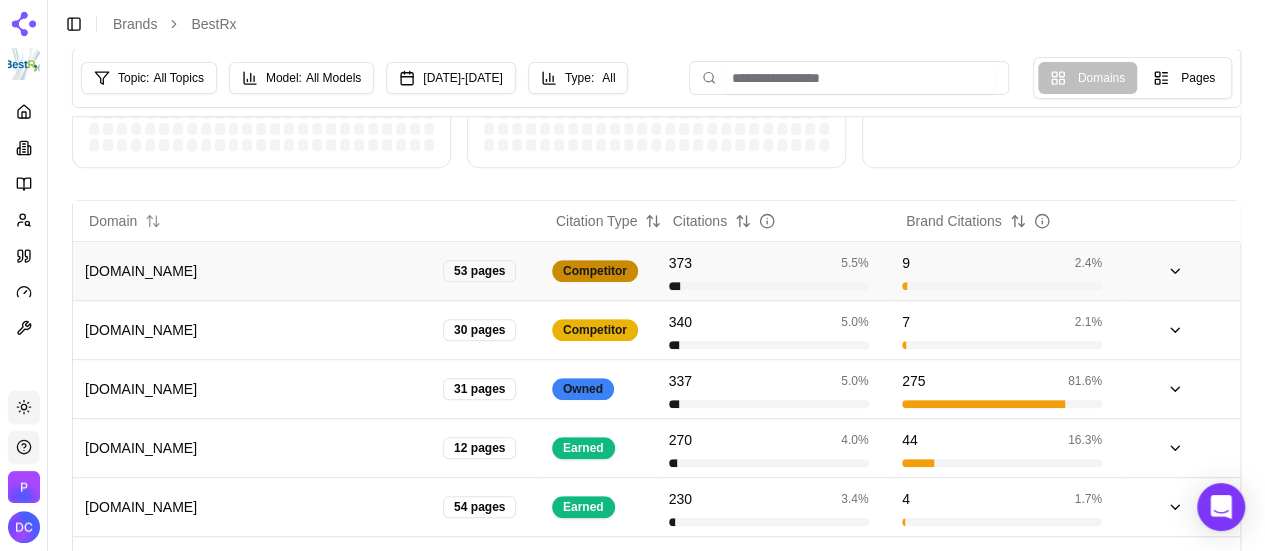 click on "Competitor" at bounding box center [595, 271] 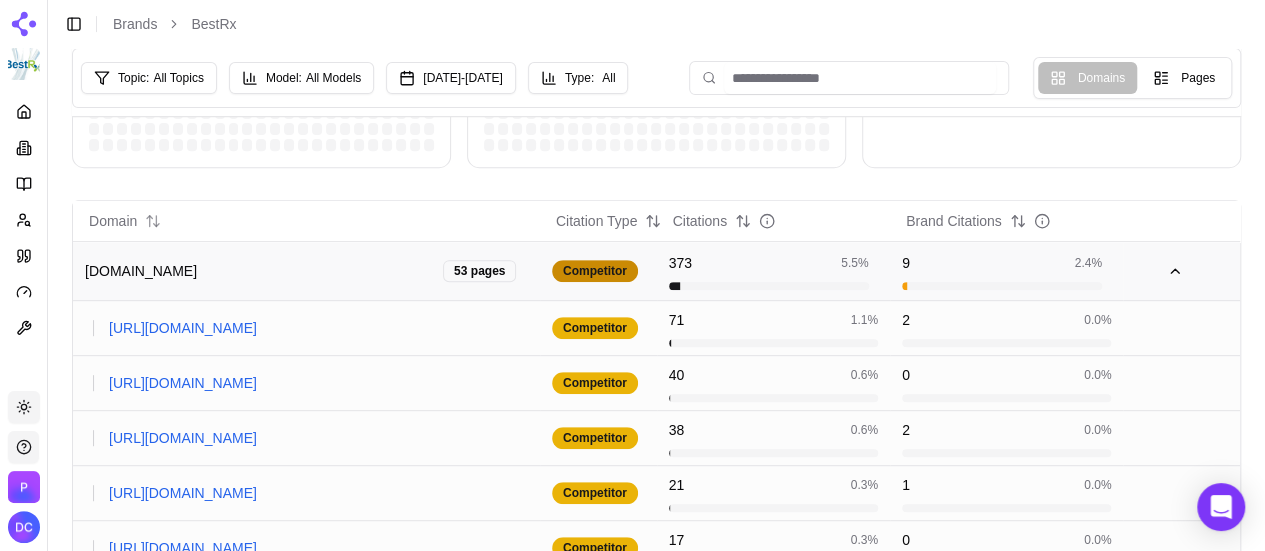 click on "Competitor" at bounding box center (595, 271) 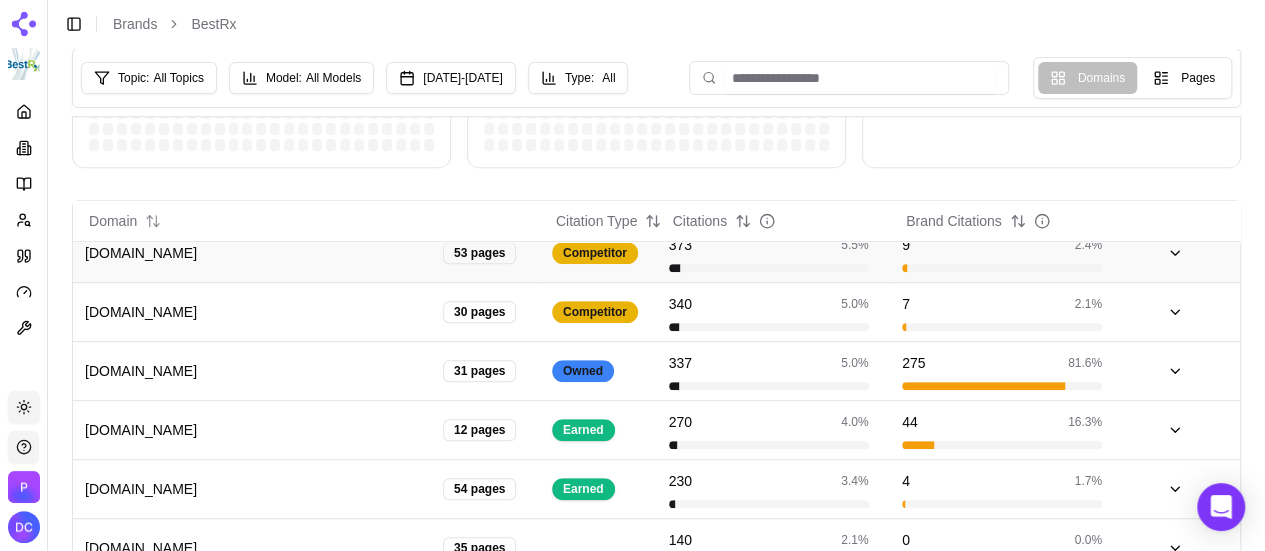 scroll, scrollTop: 0, scrollLeft: 0, axis: both 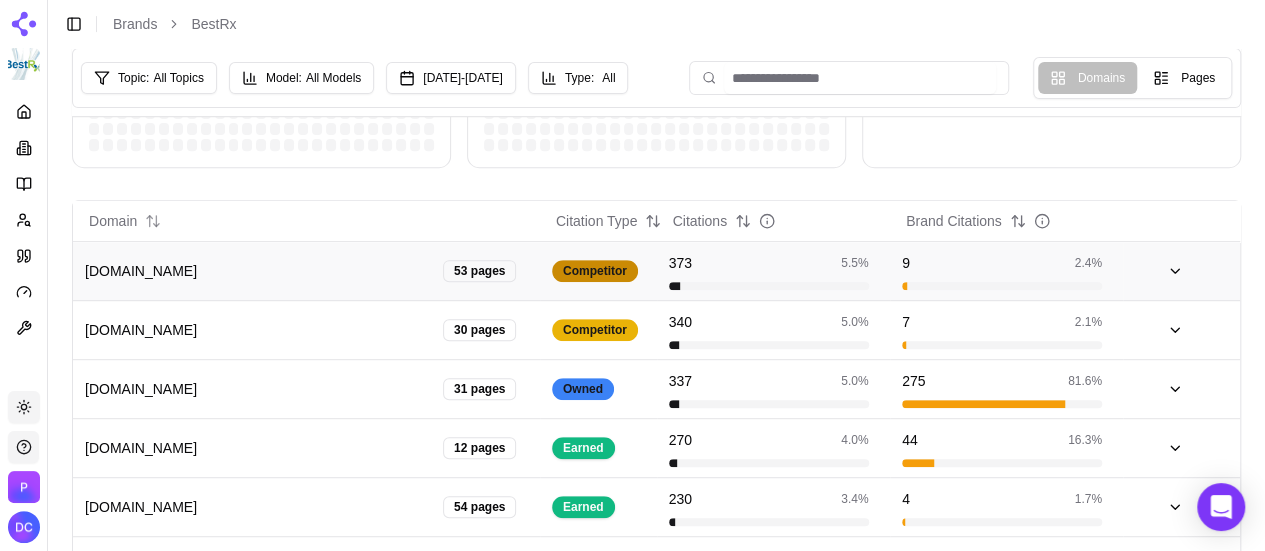 click on "Competitor" at bounding box center (595, 271) 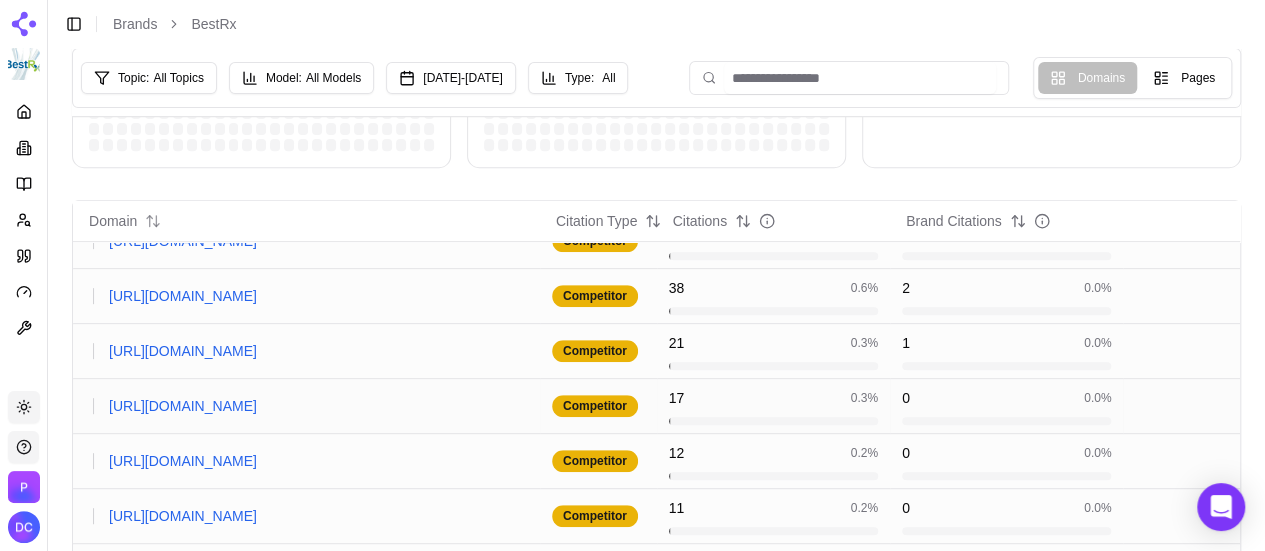 scroll, scrollTop: 0, scrollLeft: 0, axis: both 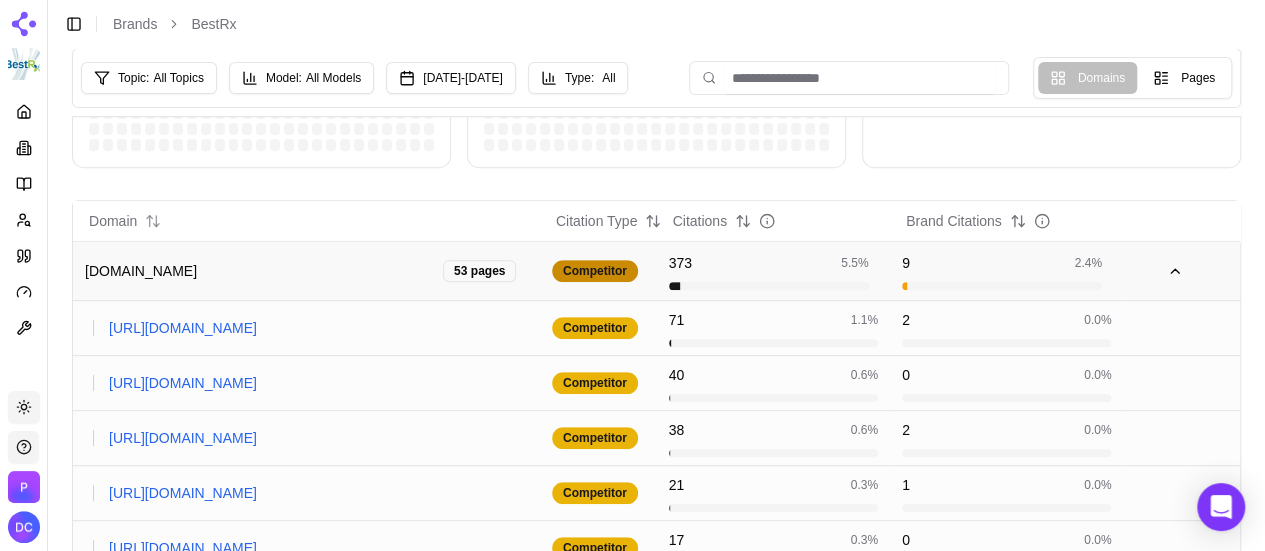 click on "Competitor" at bounding box center [595, 271] 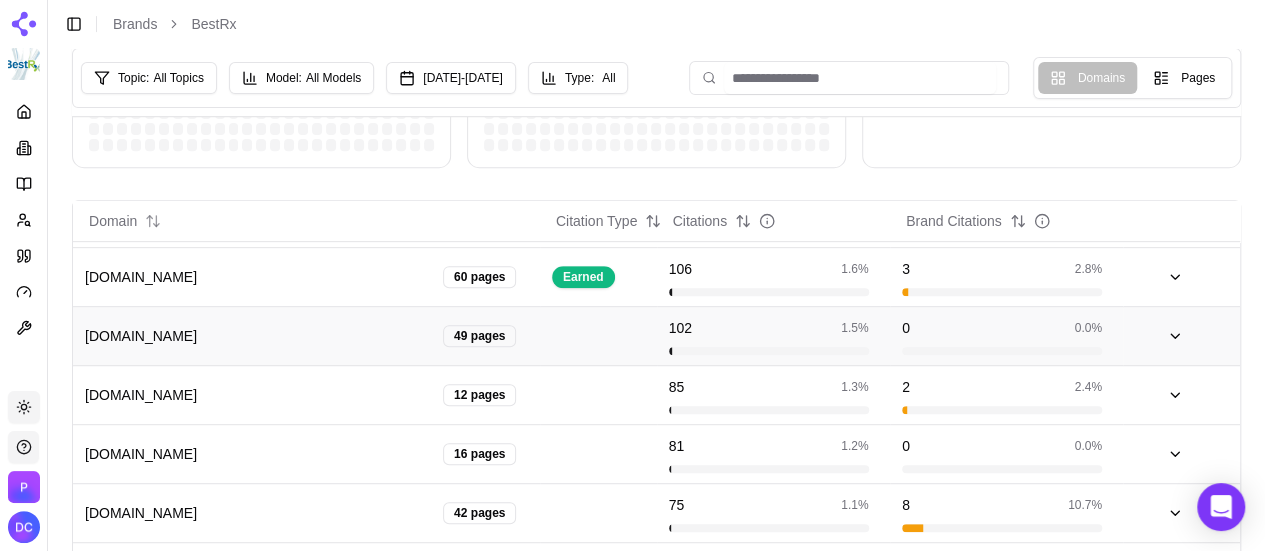 scroll, scrollTop: 456, scrollLeft: 0, axis: vertical 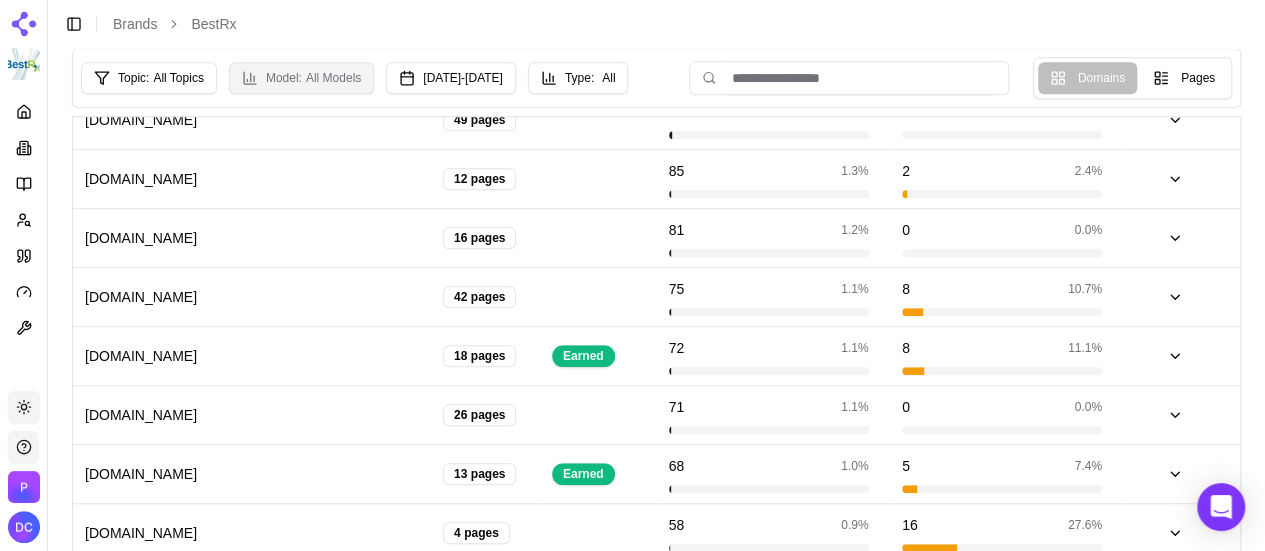 click on "All Models" at bounding box center (333, 78) 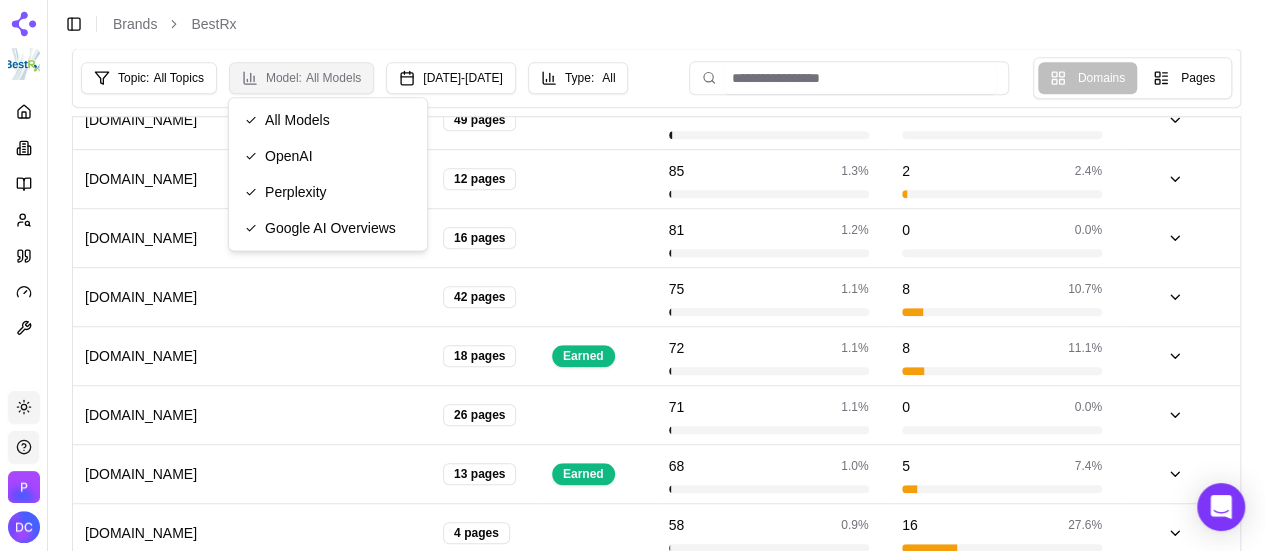 click on "All Models" at bounding box center [333, 78] 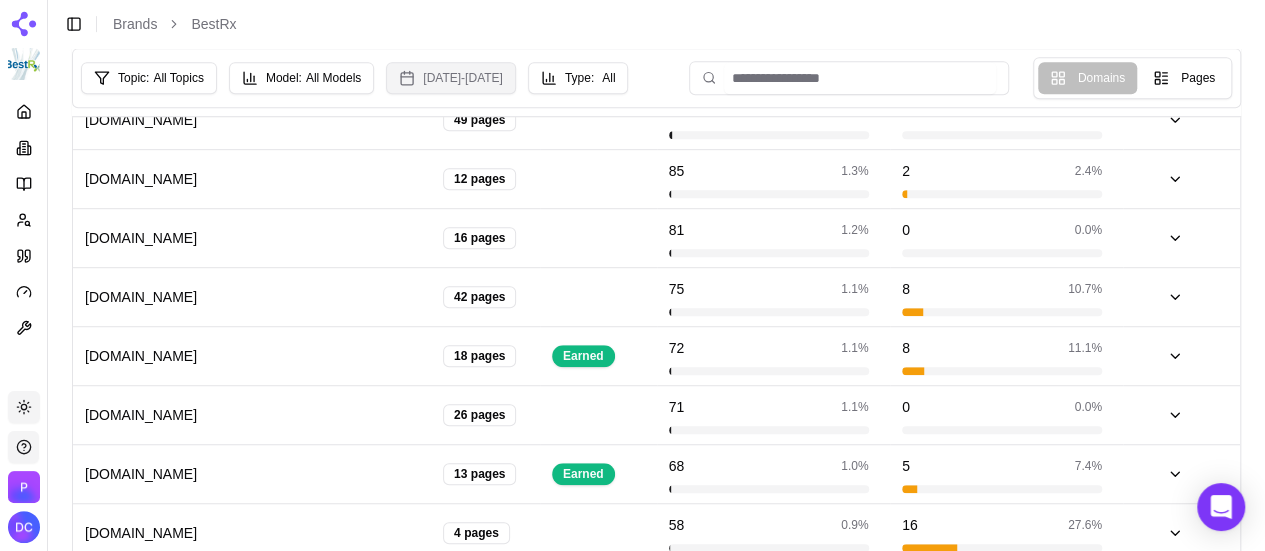 click on "[DATE]  -  [DATE]" at bounding box center (451, 78) 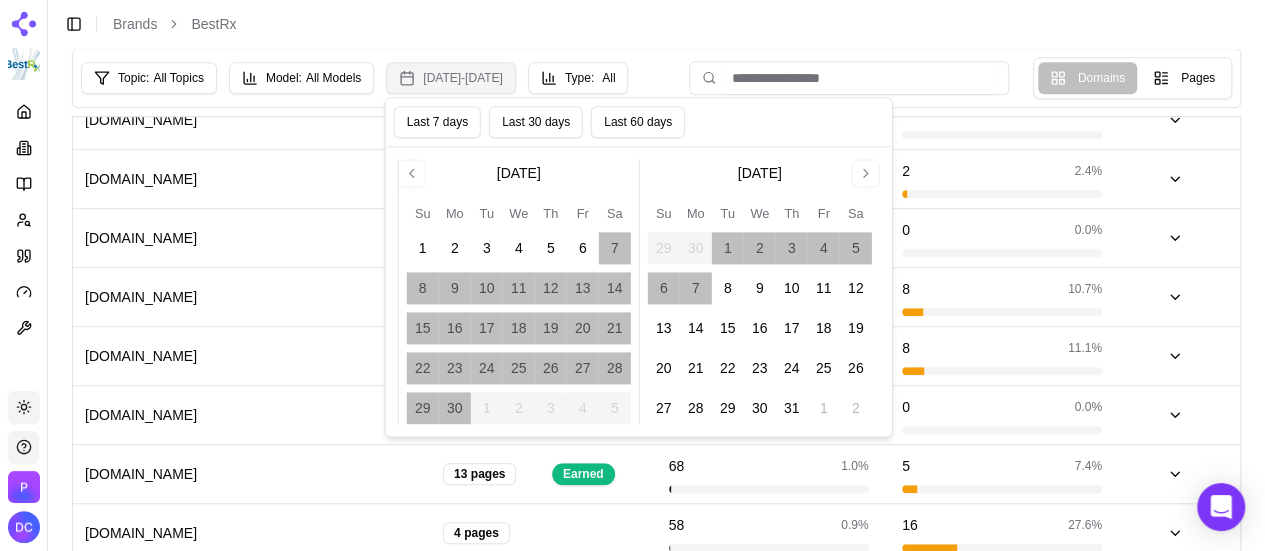 click on "[DATE]  -  [DATE]" at bounding box center (451, 78) 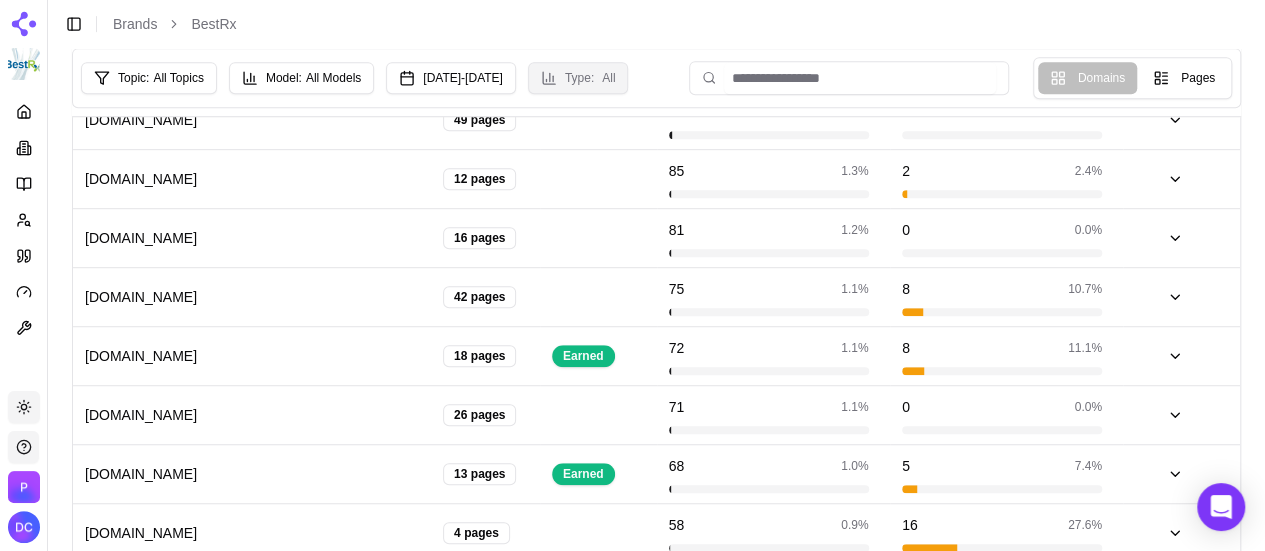 click on "Type:" at bounding box center [579, 78] 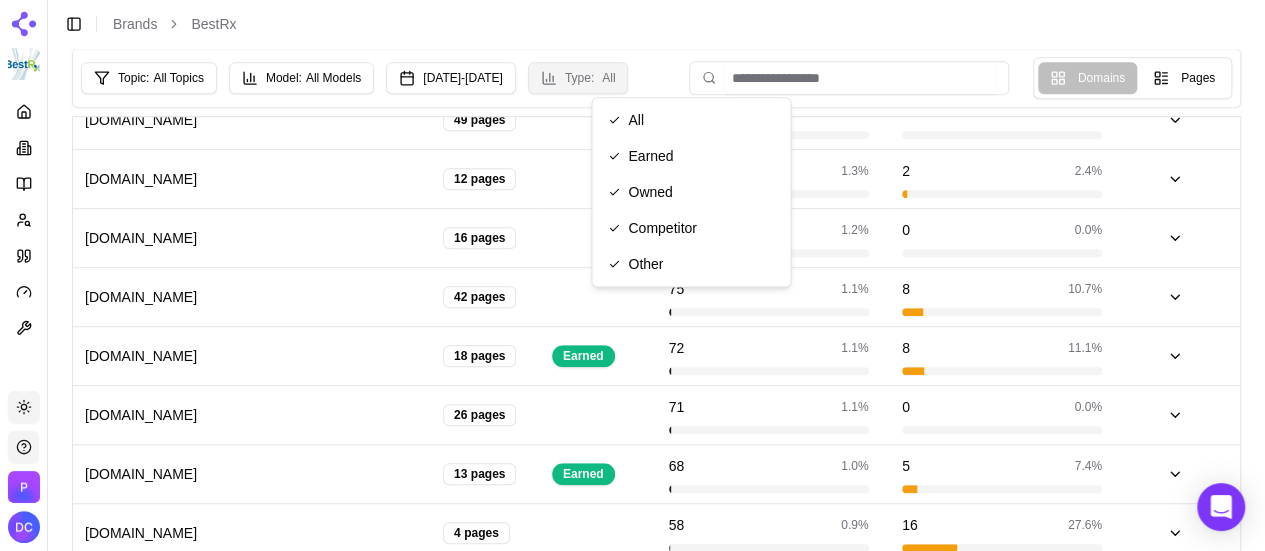 click on "Type:" at bounding box center [579, 78] 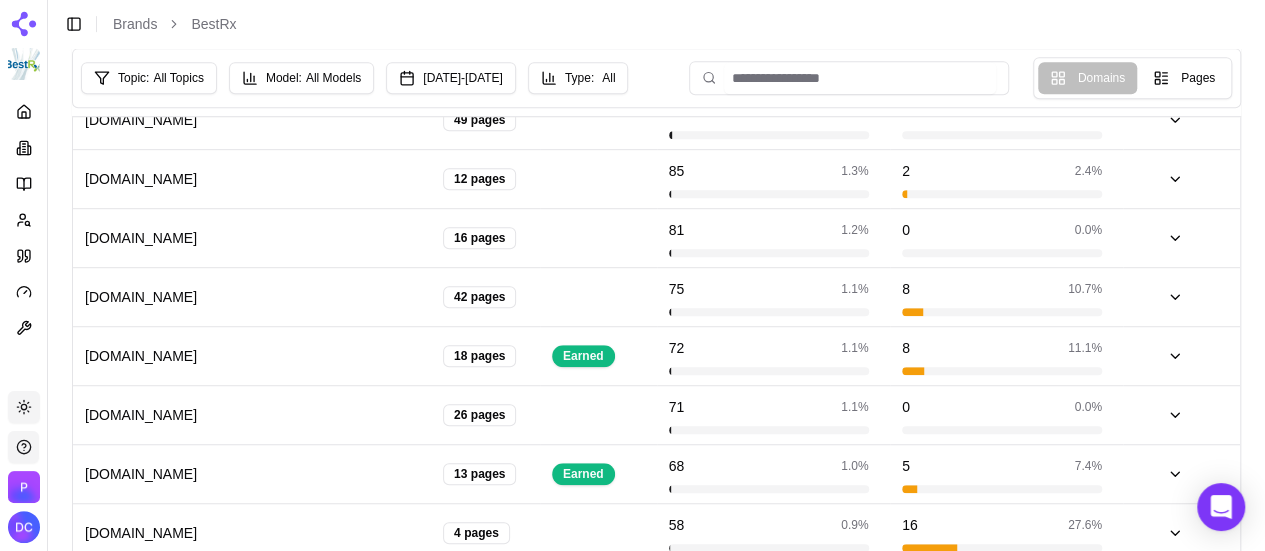 drag, startPoint x: 110, startPoint y: 26, endPoint x: 227, endPoint y: 97, distance: 136.85759 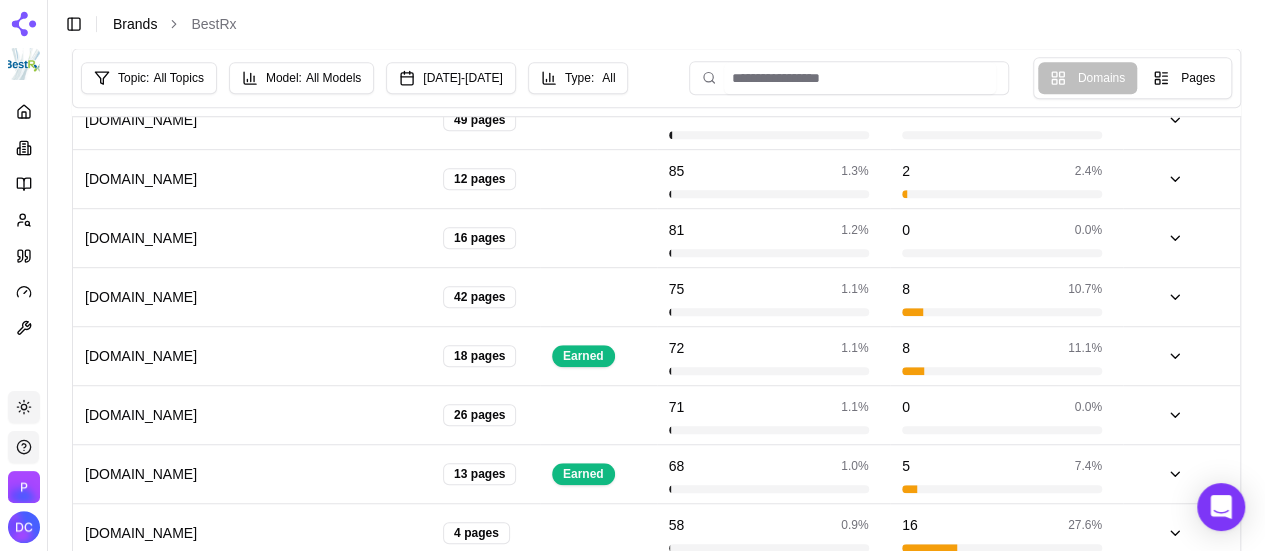 click on "Brands" at bounding box center [135, 24] 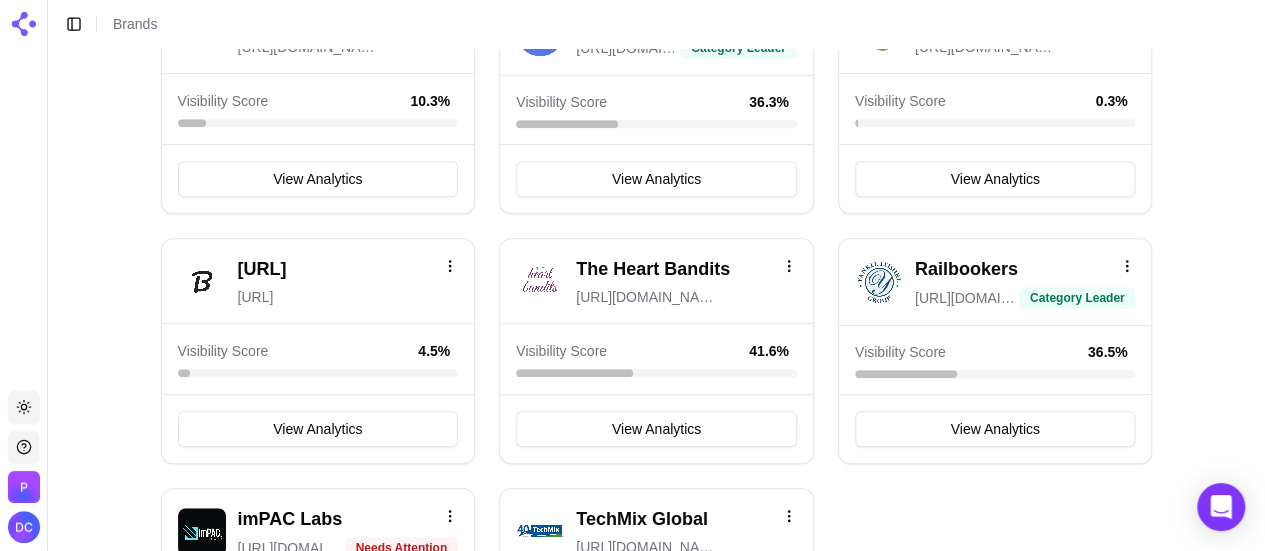 scroll, scrollTop: 500, scrollLeft: 0, axis: vertical 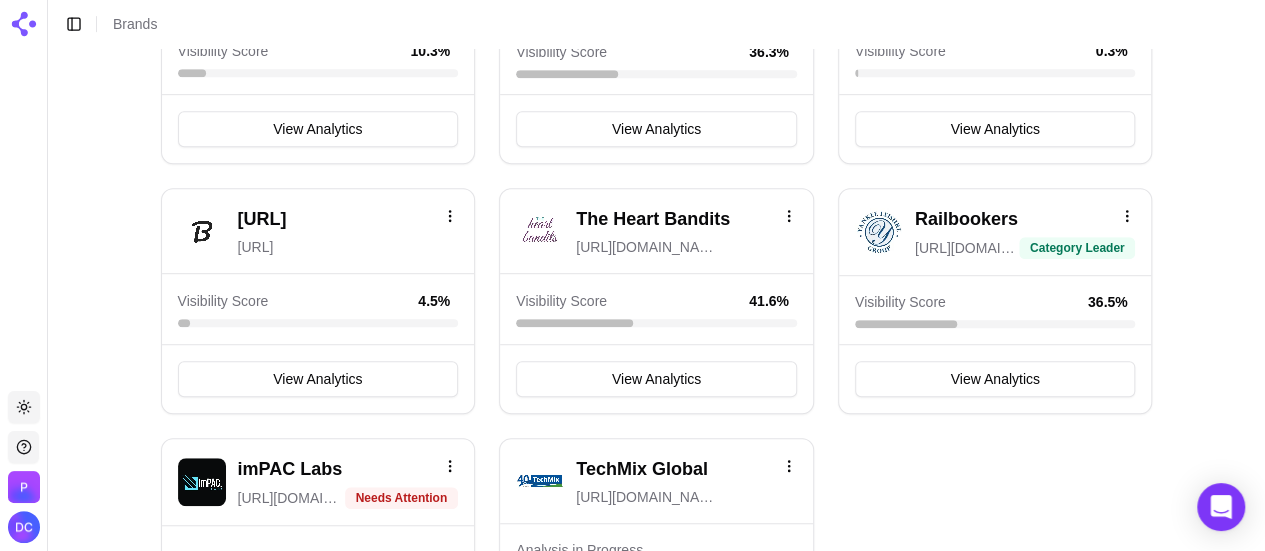 click on "The Heart Bandits" at bounding box center (653, 219) 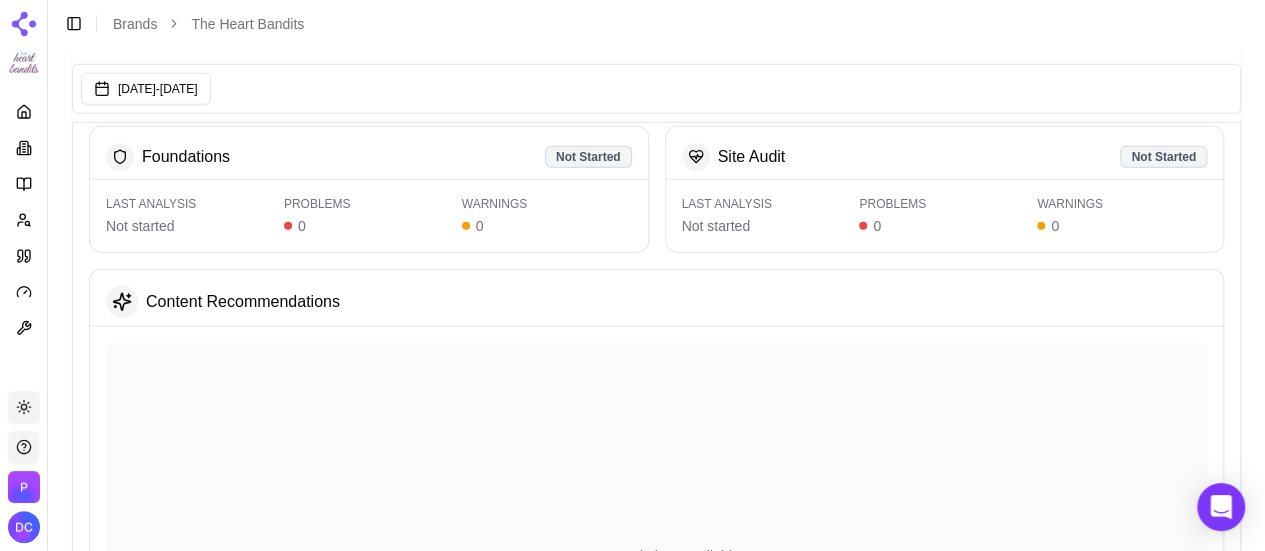 scroll, scrollTop: 2500, scrollLeft: 0, axis: vertical 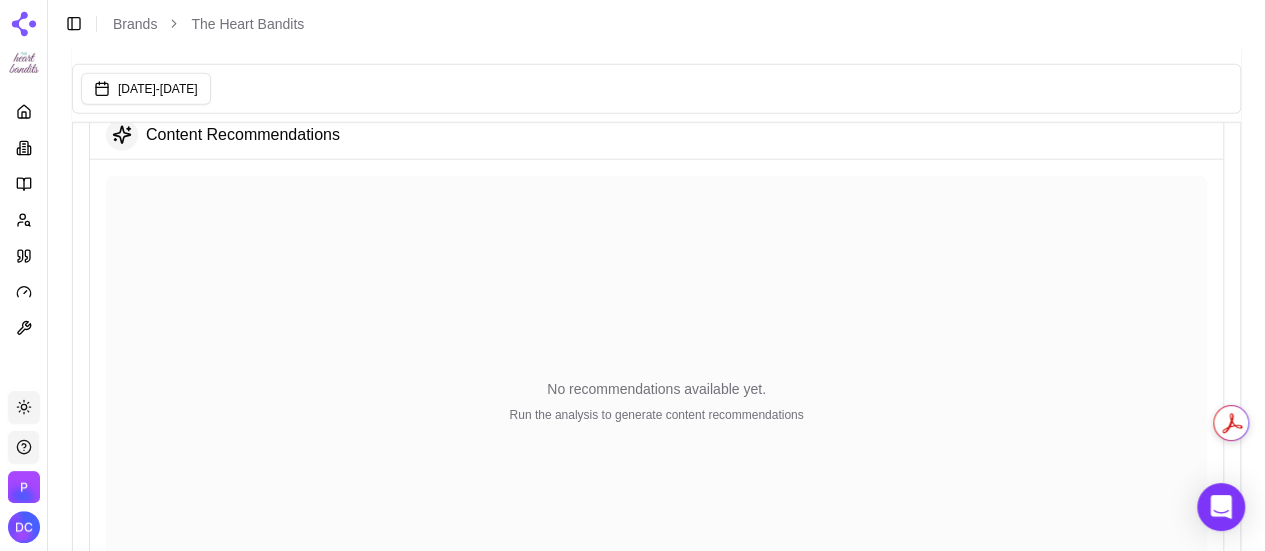 click on "Run the analysis to generate content recommendations" at bounding box center [656, 415] 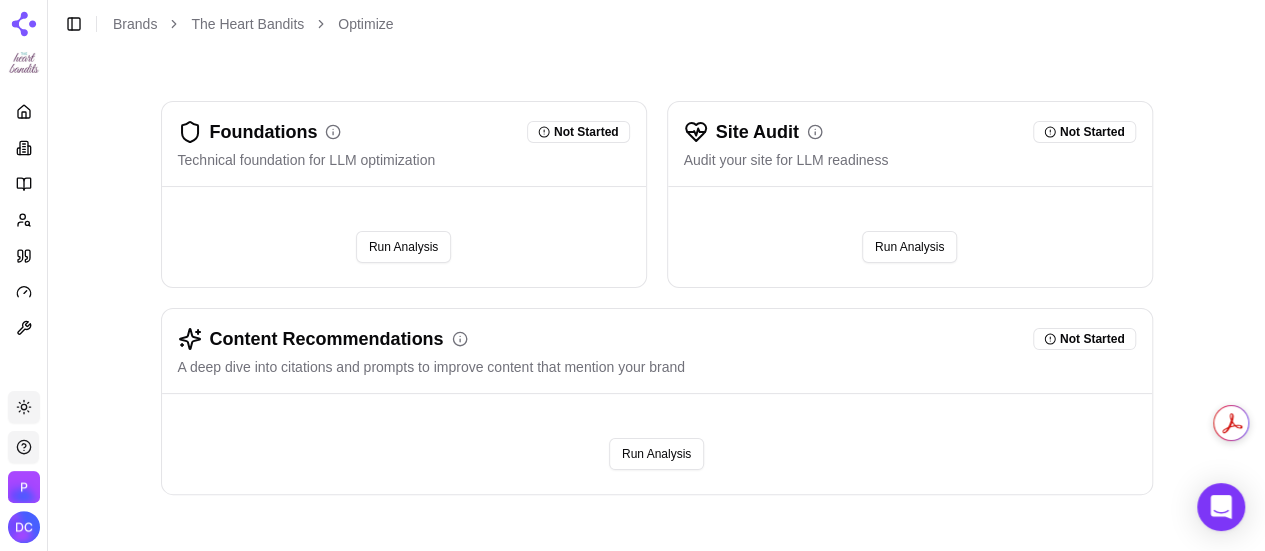 scroll, scrollTop: 0, scrollLeft: 0, axis: both 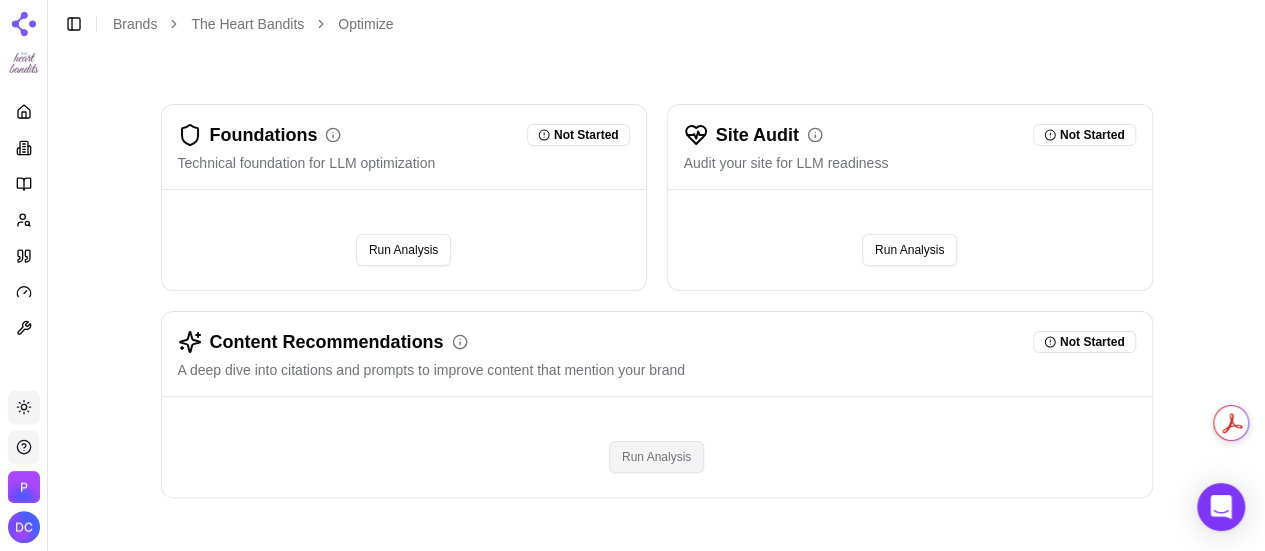 click on "Run Analysis" at bounding box center (656, 457) 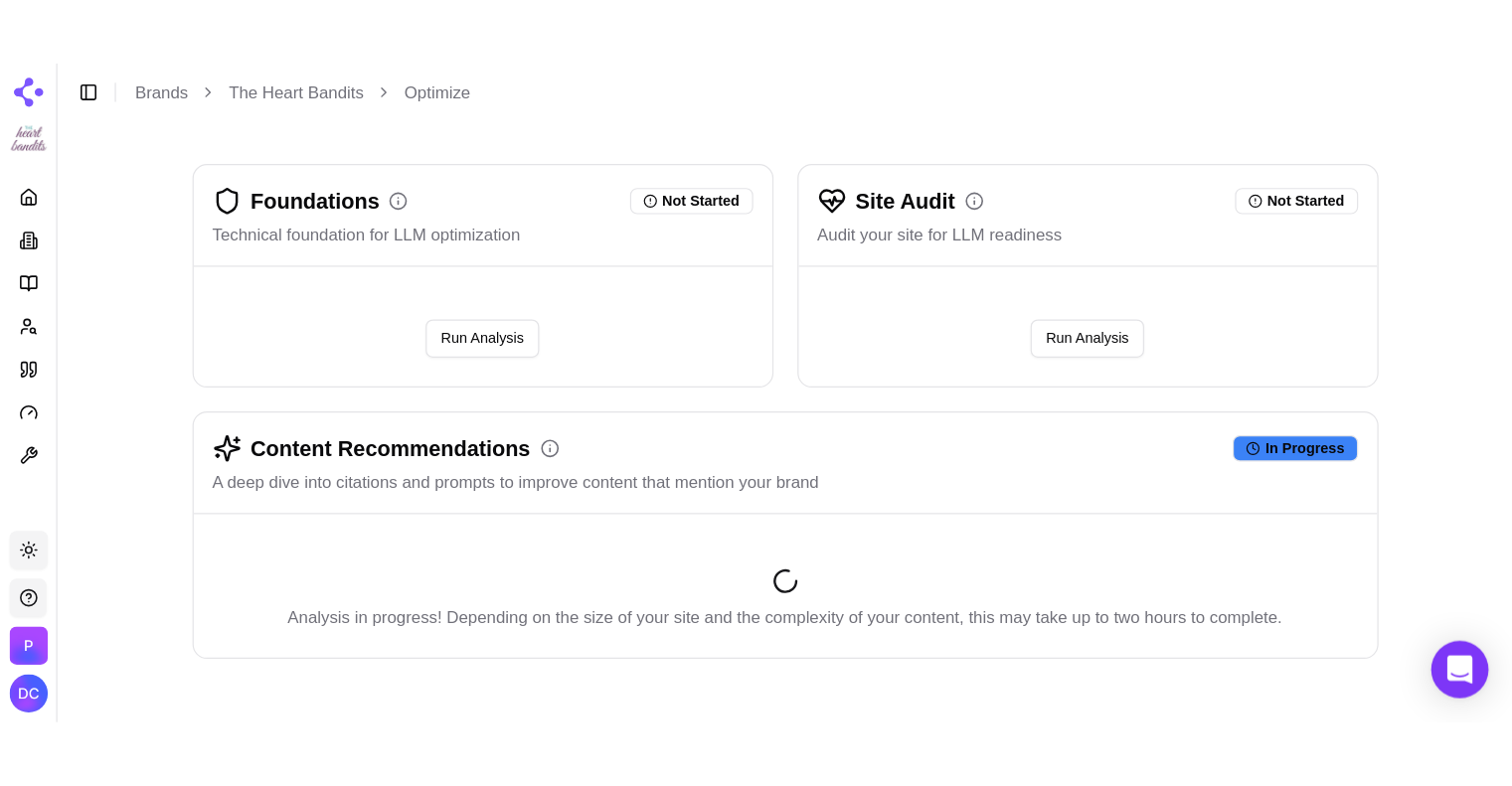 scroll, scrollTop: 0, scrollLeft: 0, axis: both 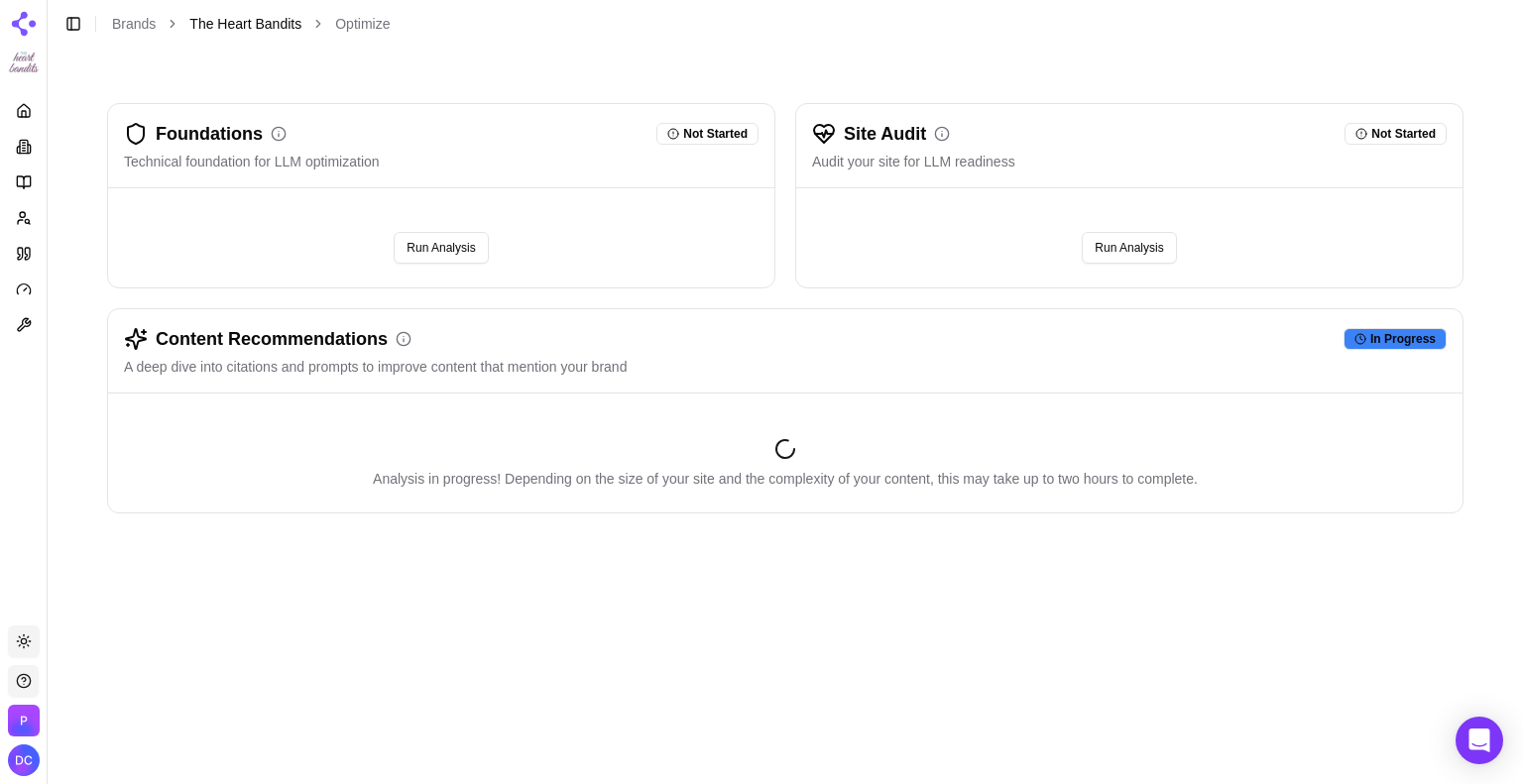 click on "The Heart Bandits" at bounding box center (245, 24) 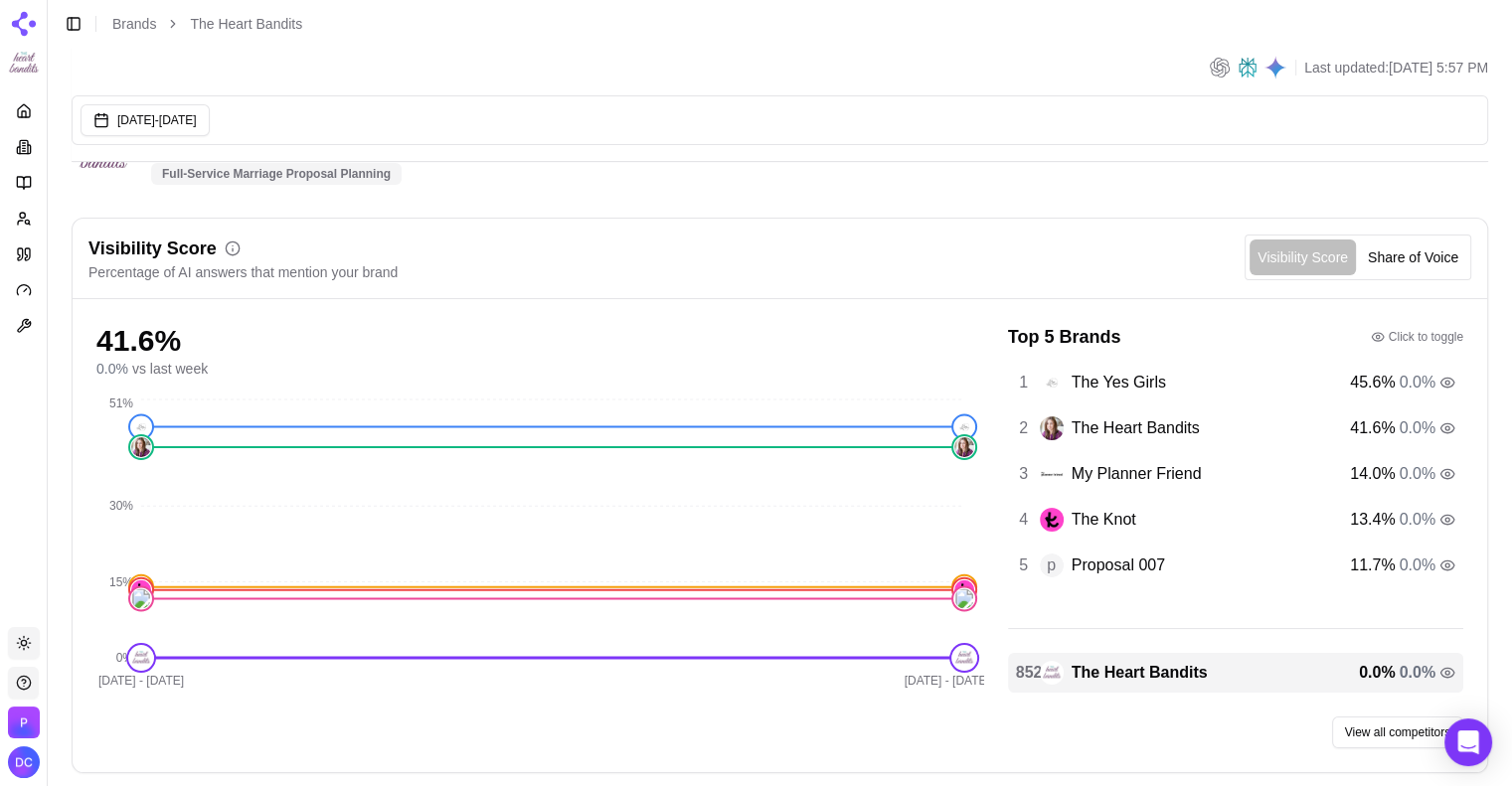 scroll, scrollTop: 165, scrollLeft: 0, axis: vertical 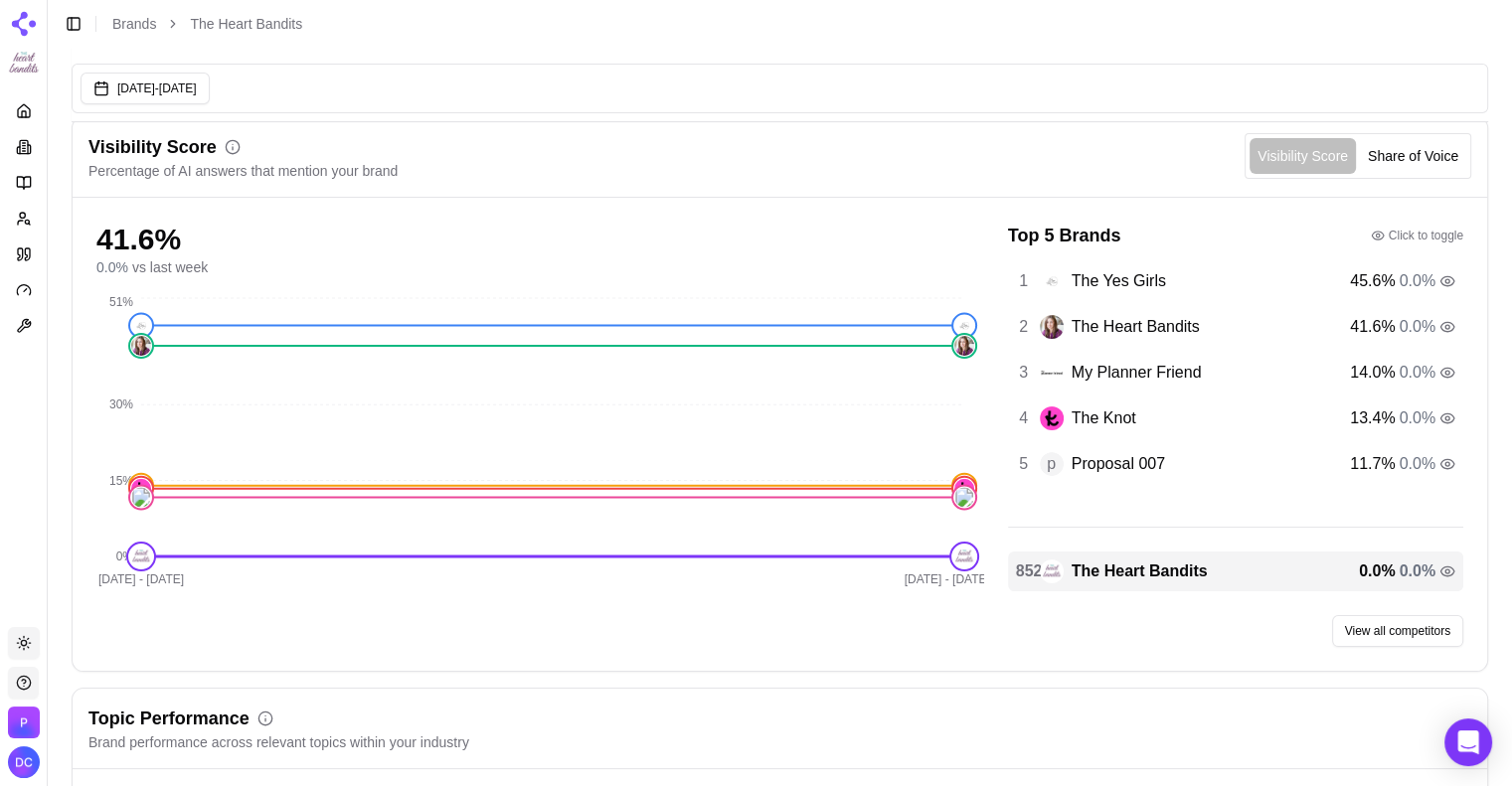 click 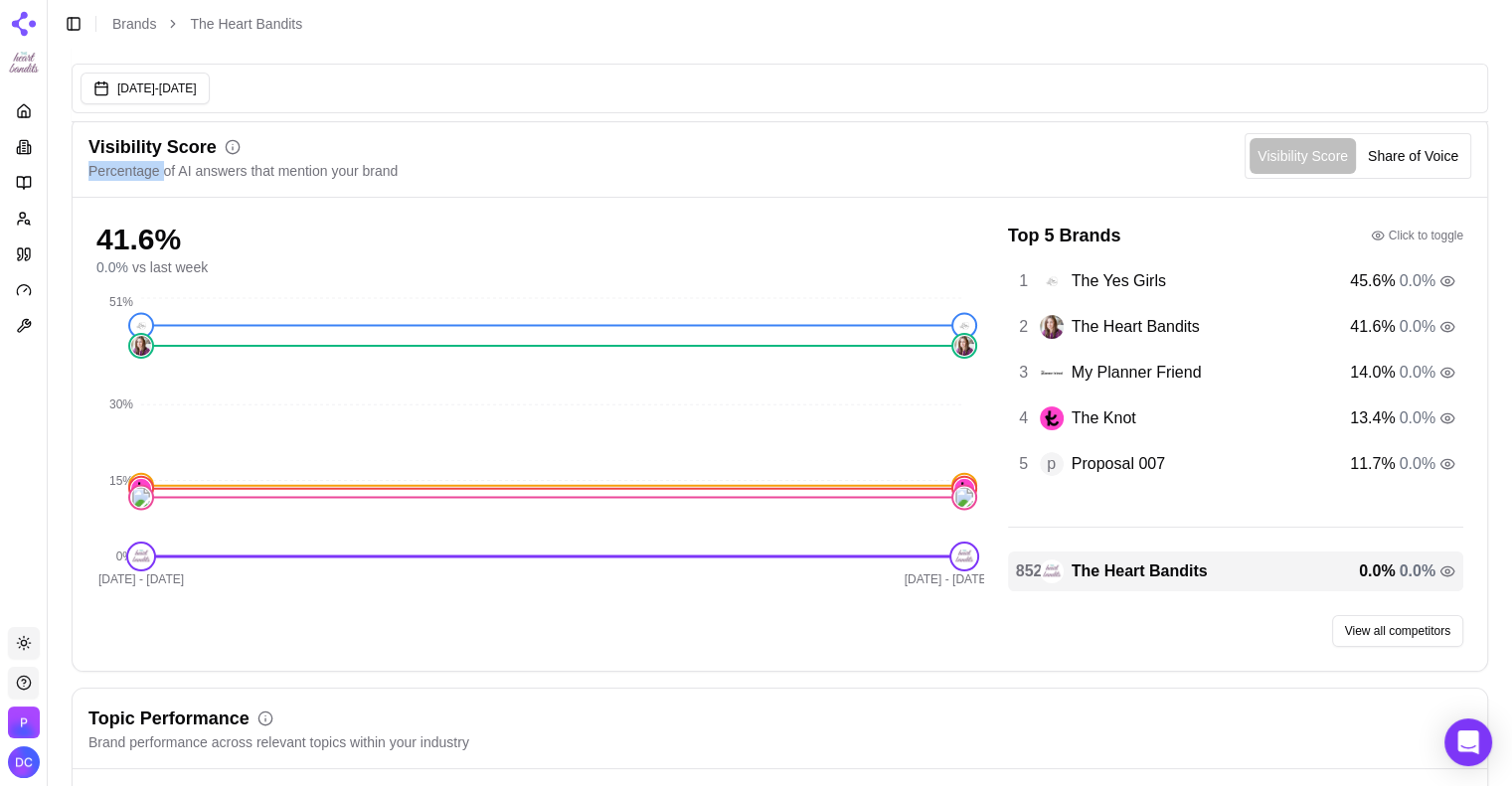 click 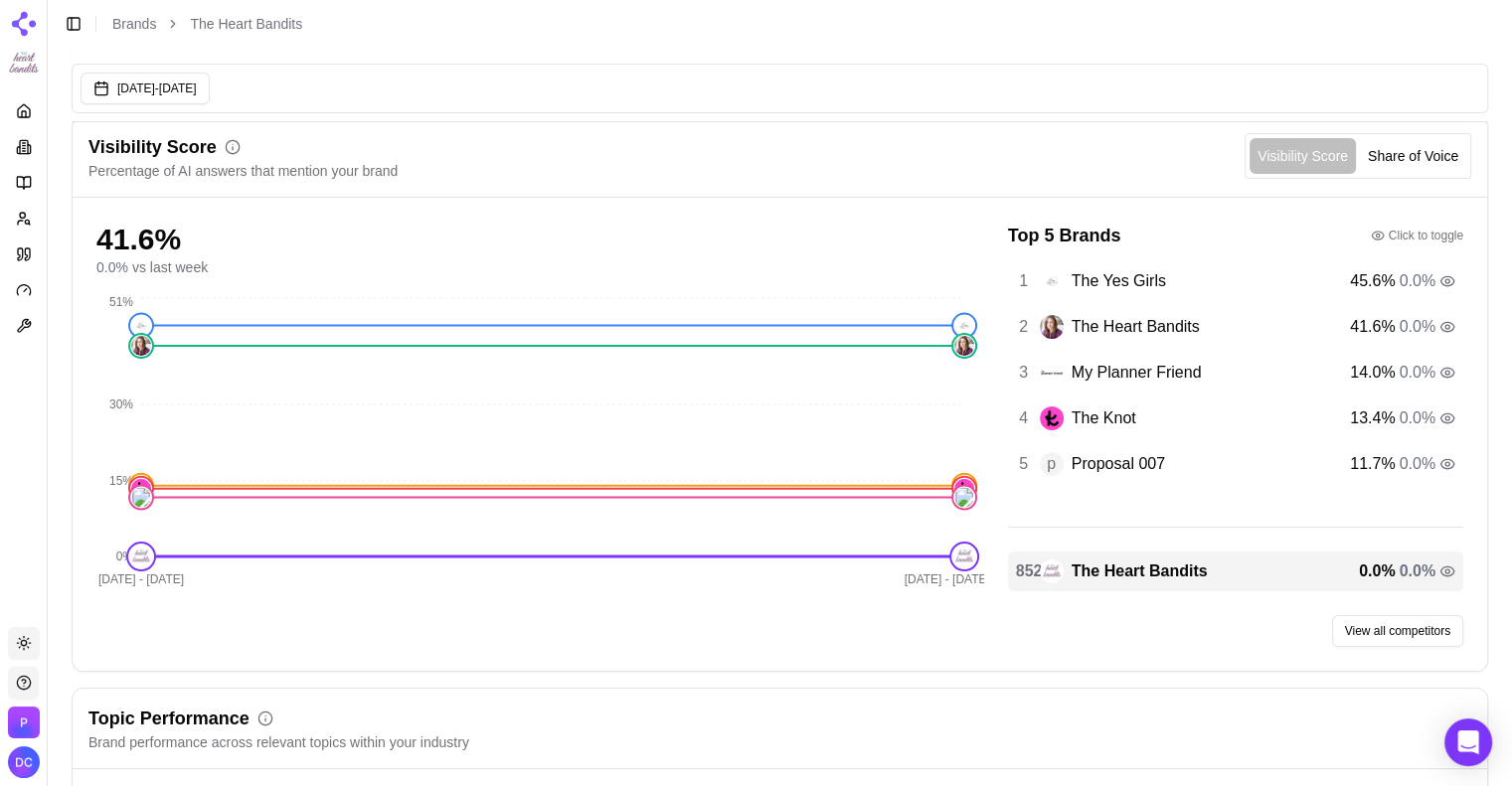click 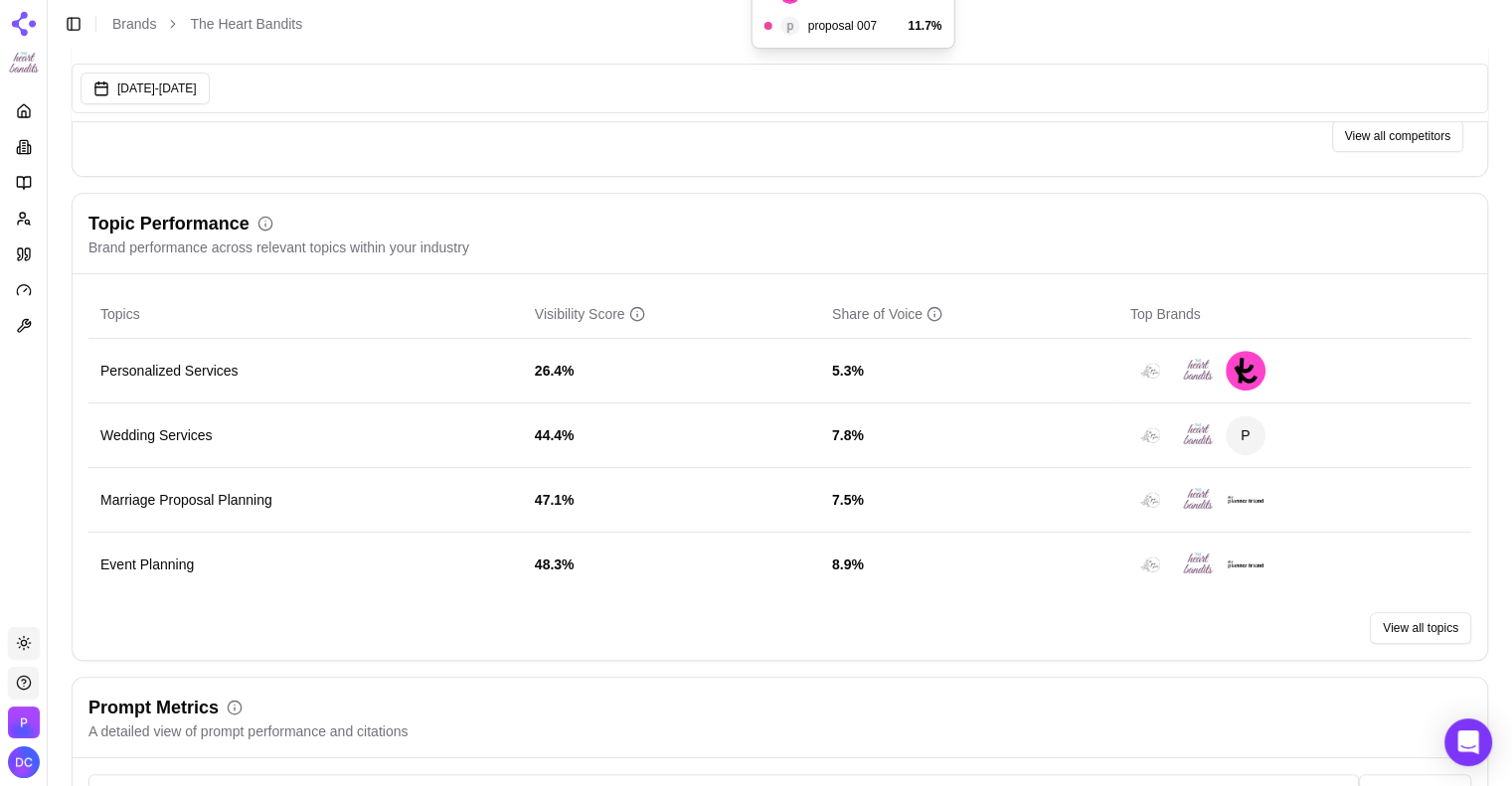 scroll, scrollTop: 662, scrollLeft: 0, axis: vertical 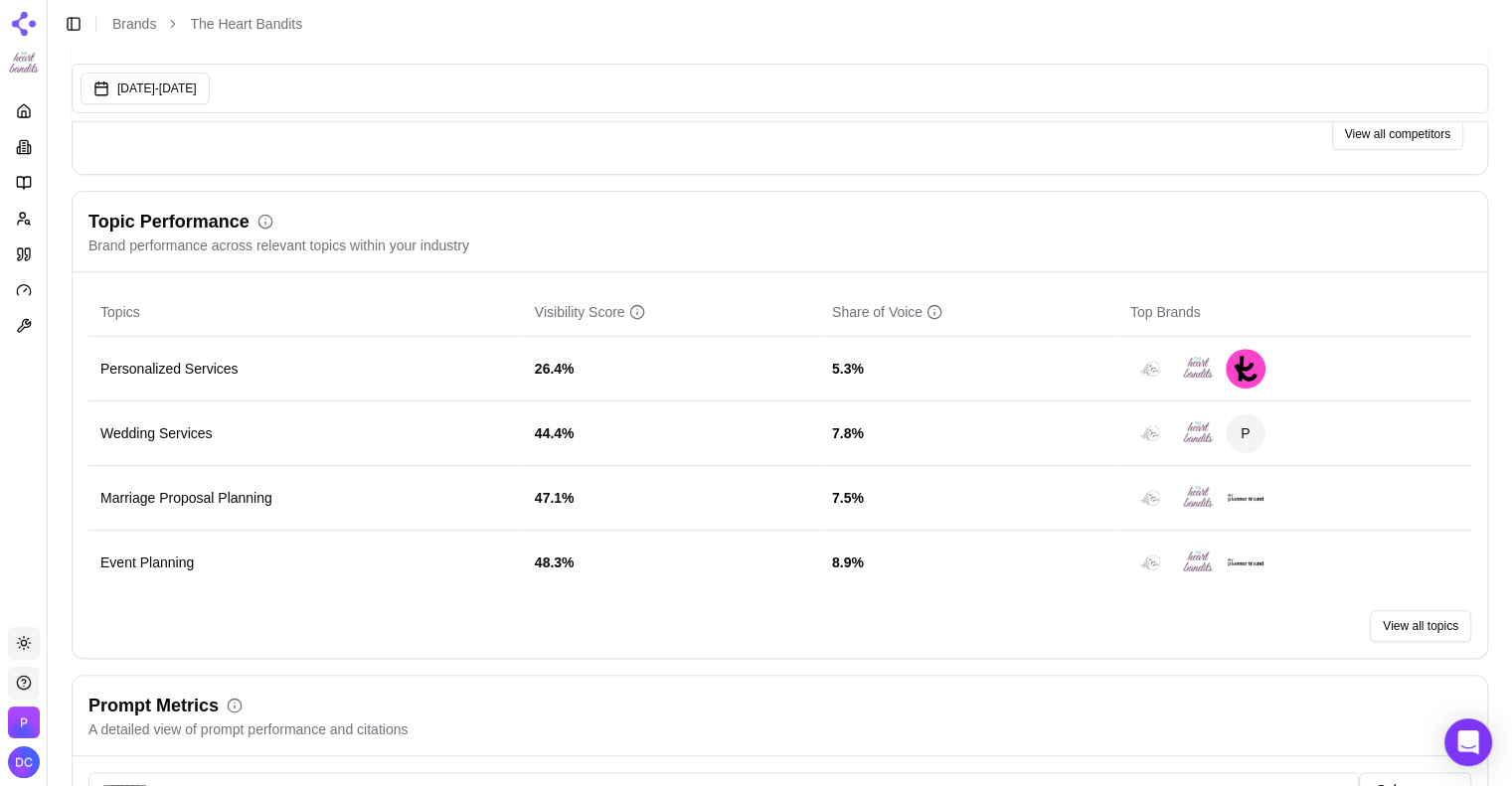 click 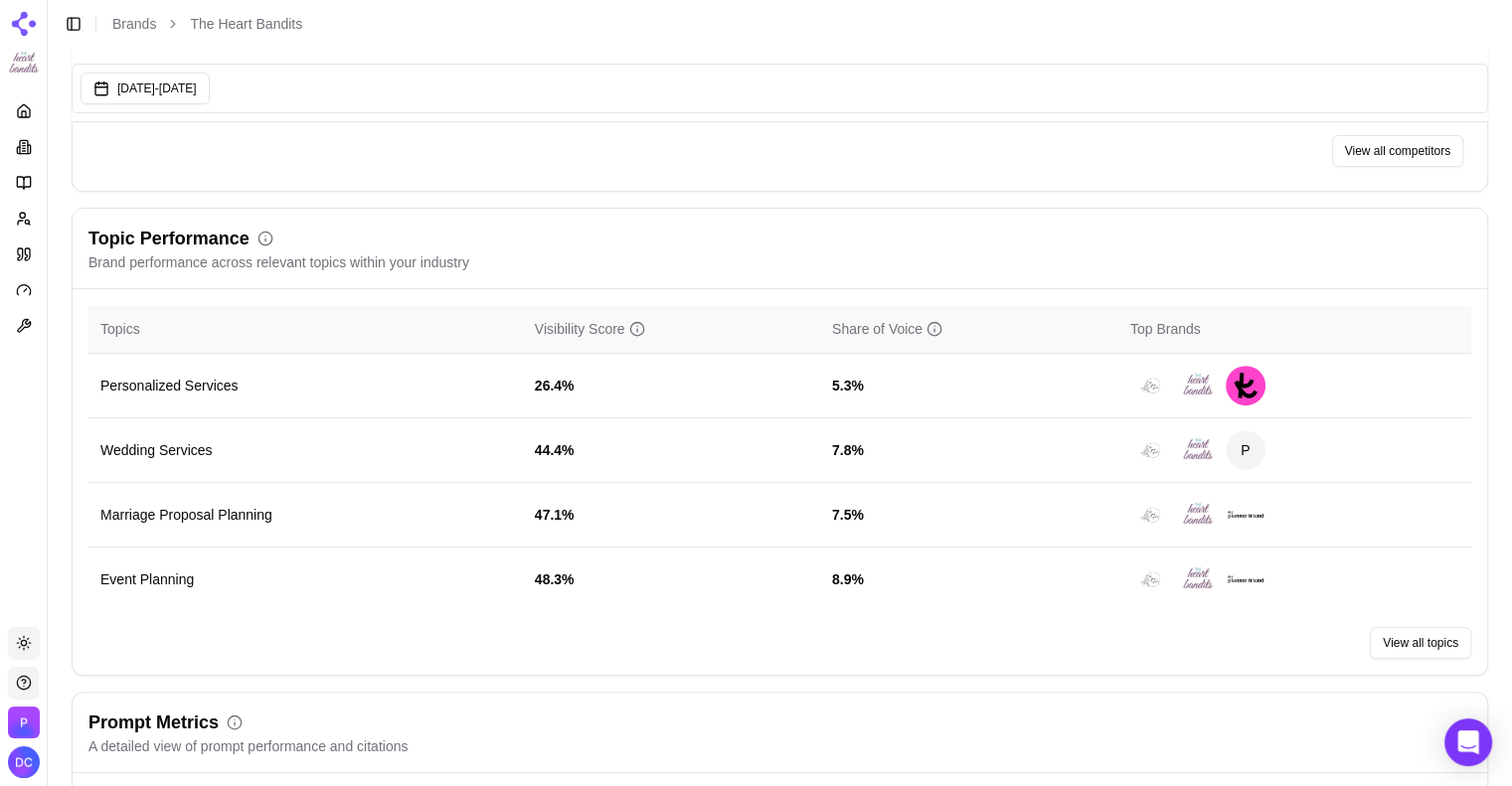 scroll, scrollTop: 662, scrollLeft: 0, axis: vertical 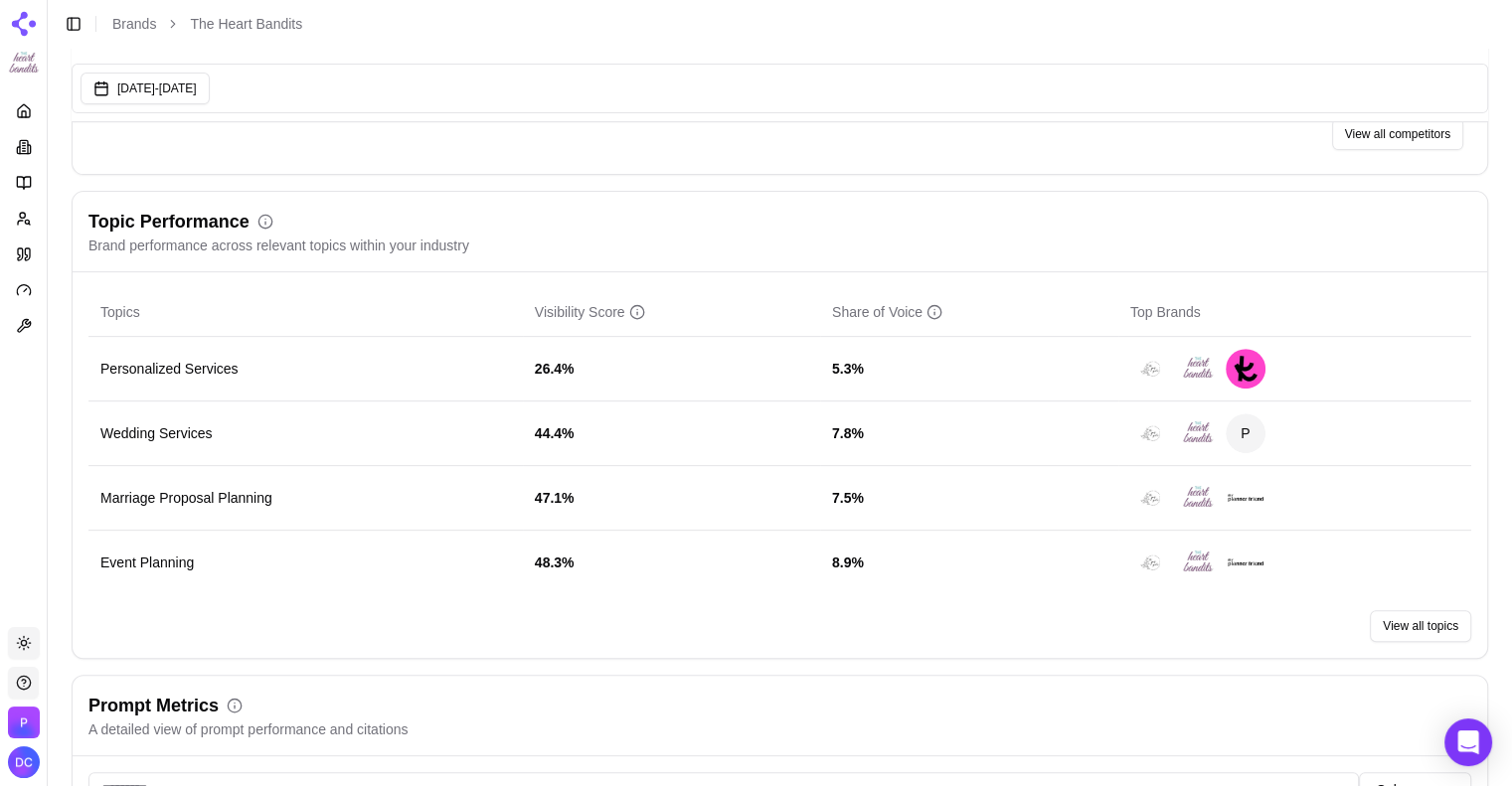 click 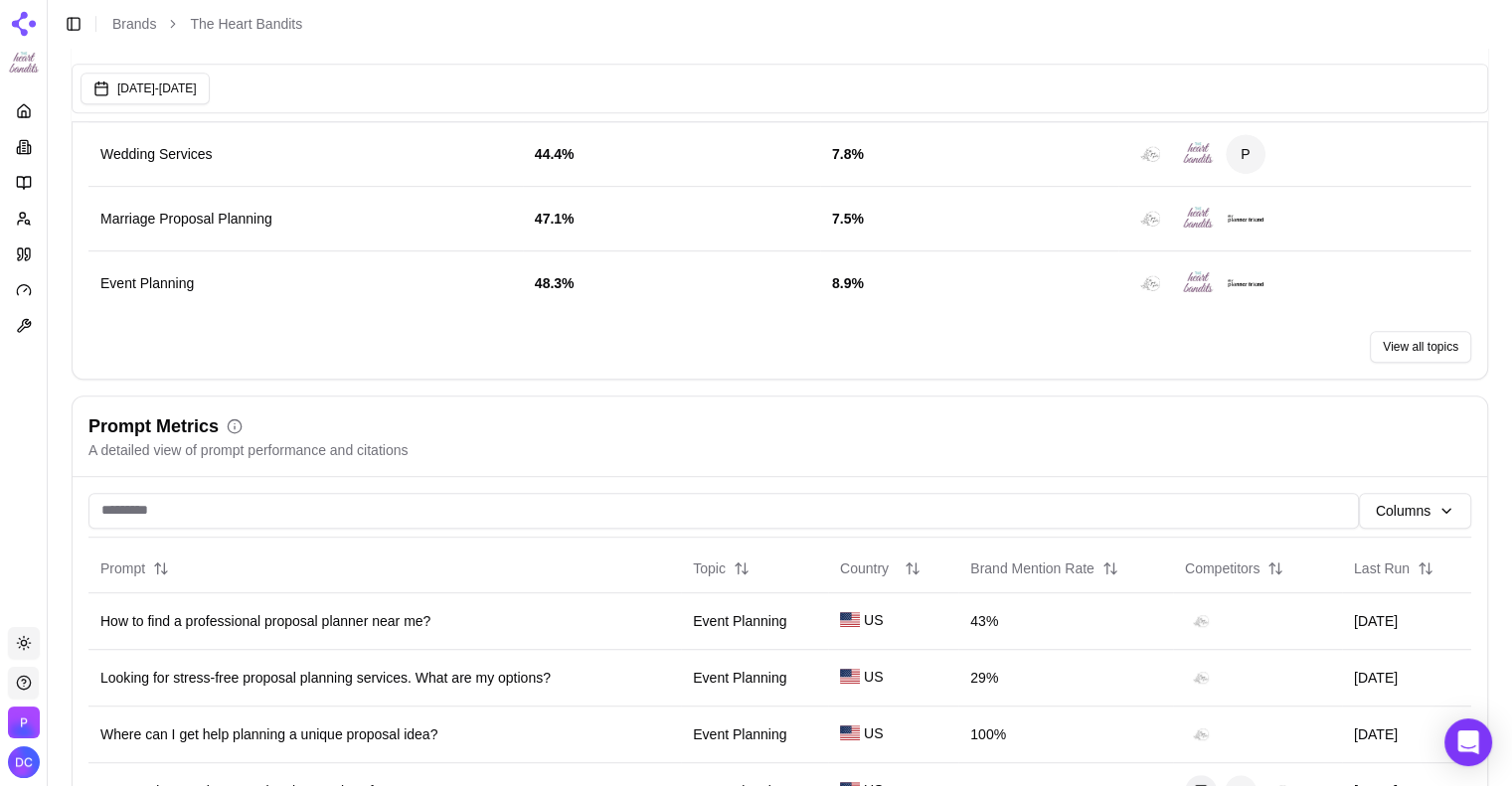 scroll, scrollTop: 994, scrollLeft: 0, axis: vertical 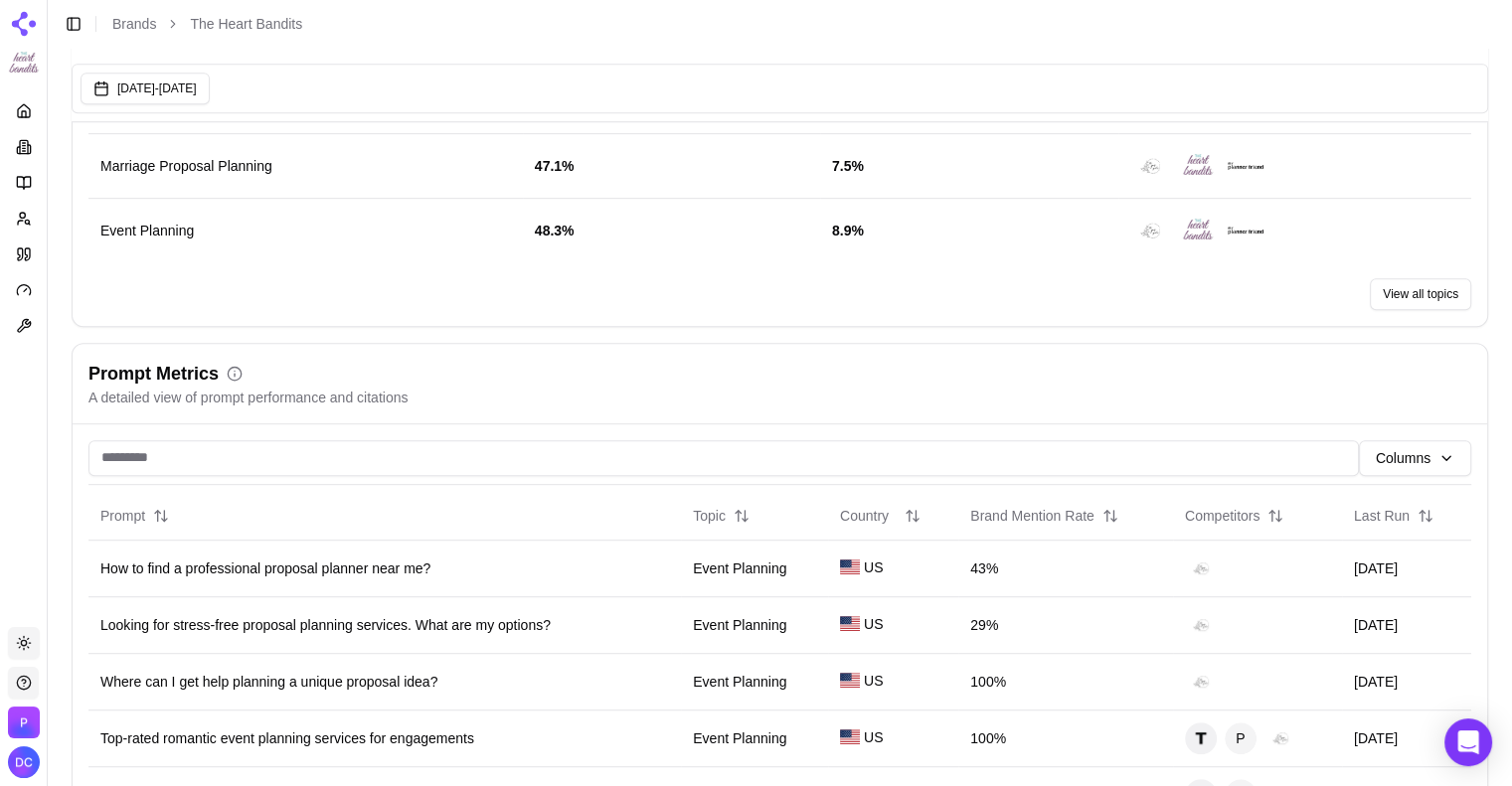 click 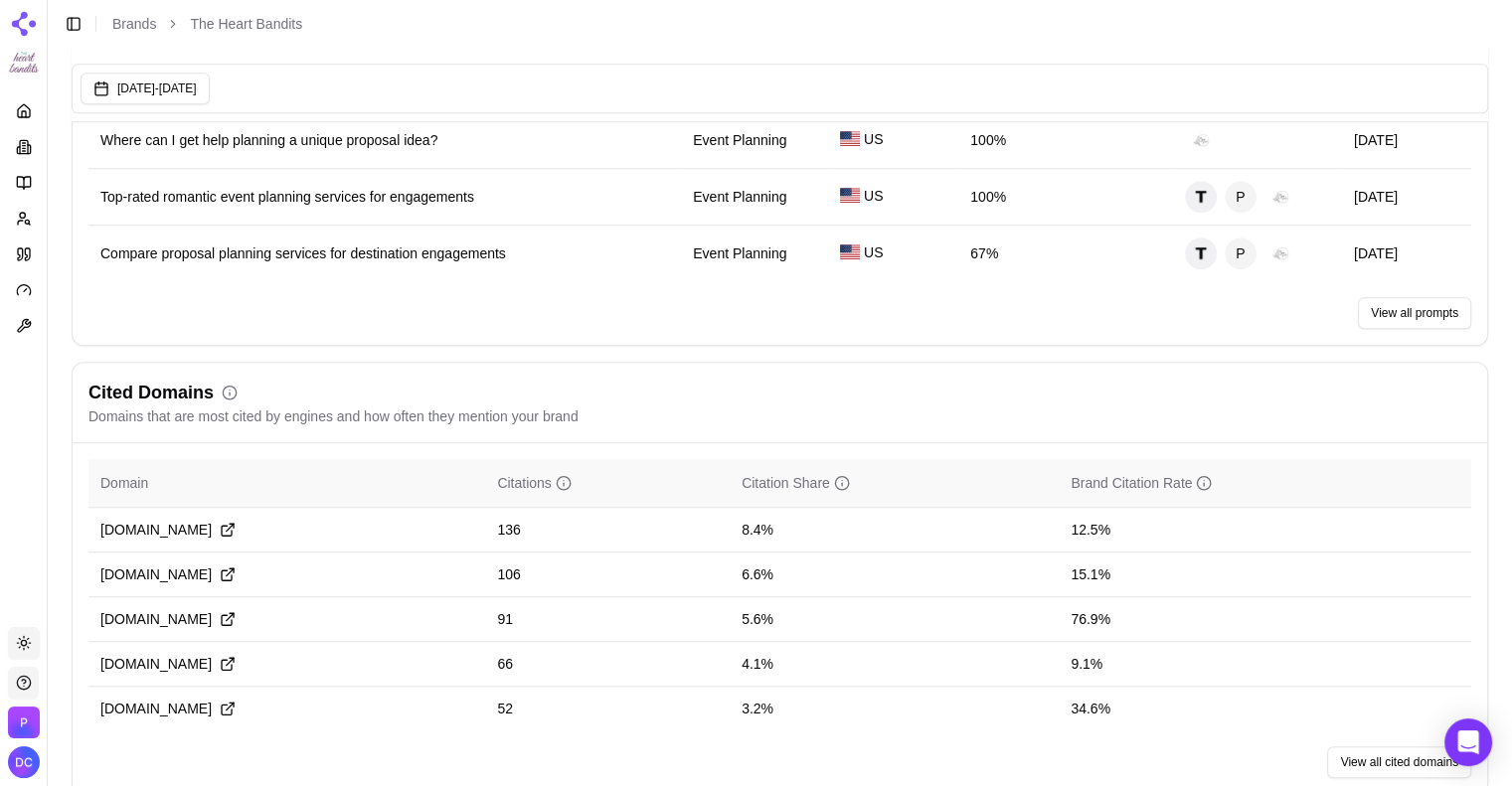 scroll, scrollTop: 1655, scrollLeft: 0, axis: vertical 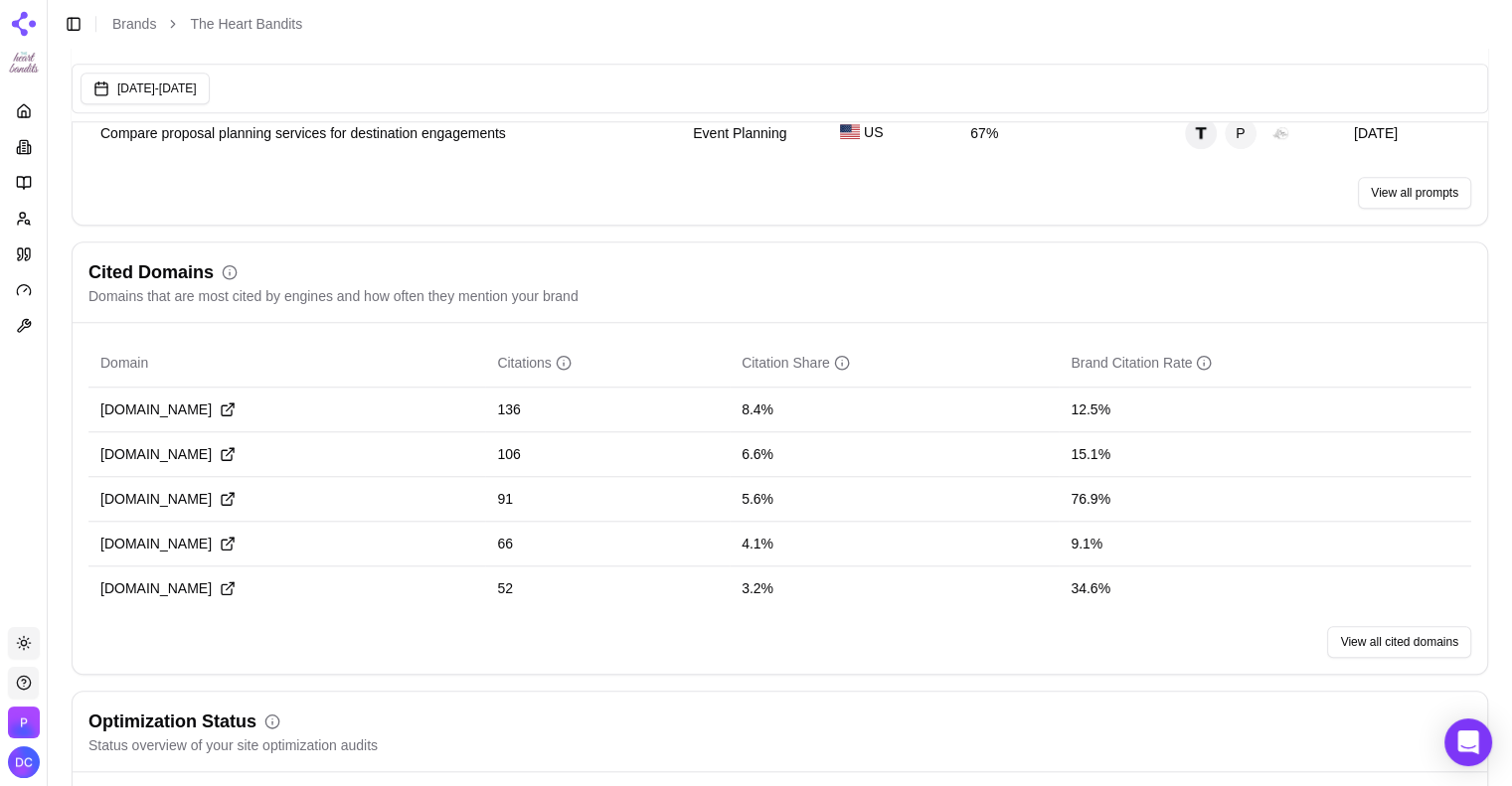click 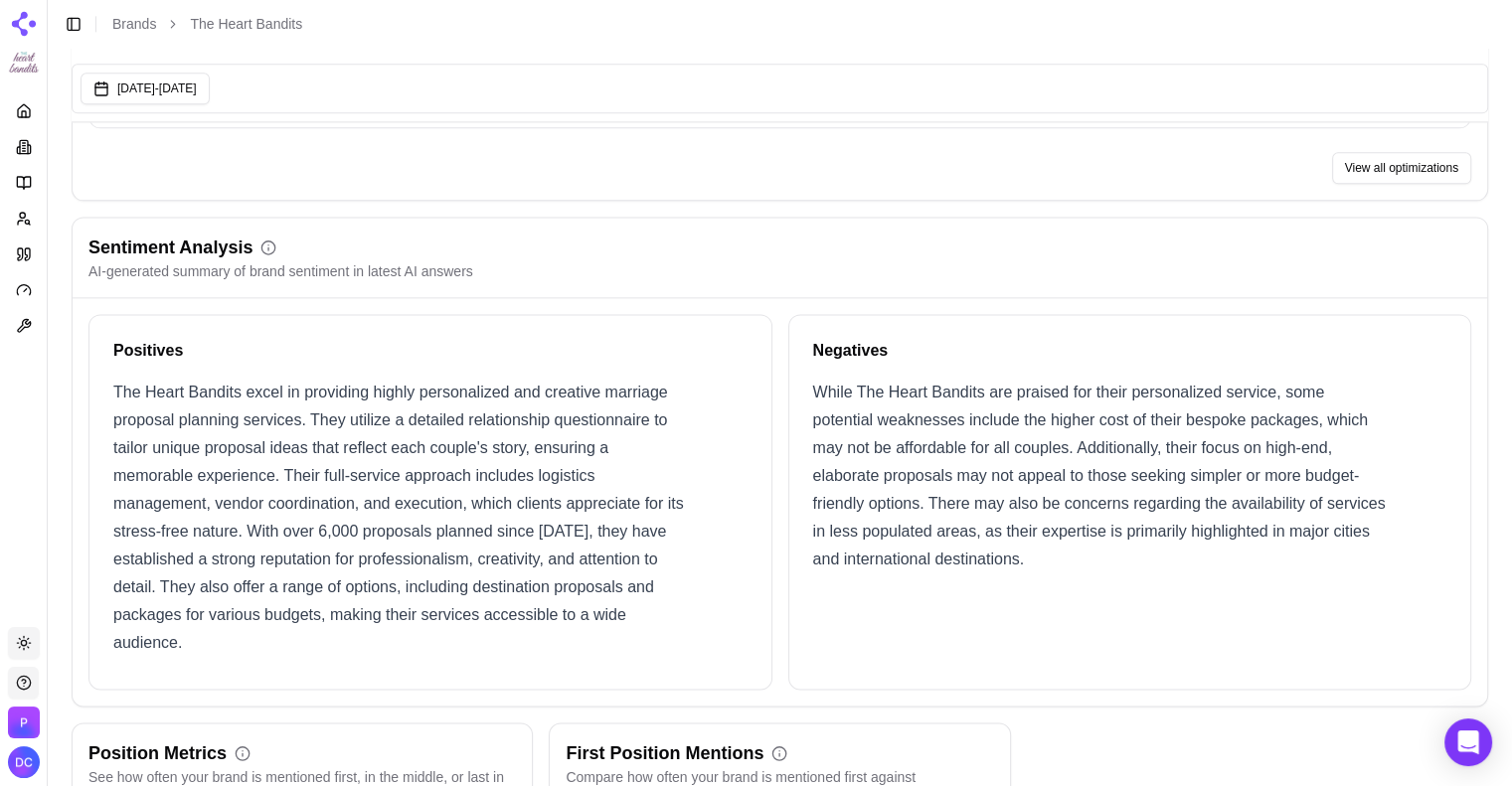 scroll, scrollTop: 2649, scrollLeft: 0, axis: vertical 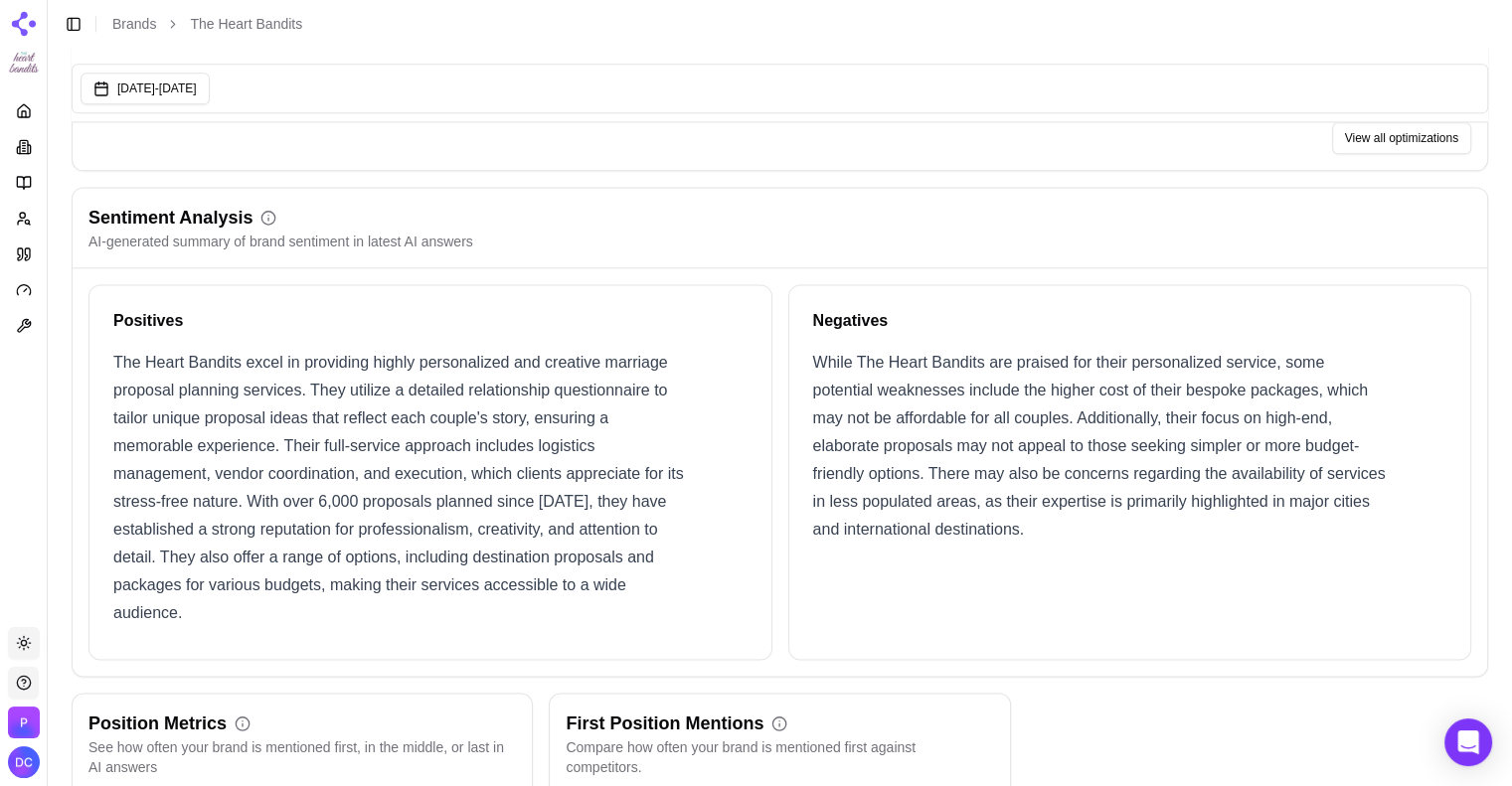 click 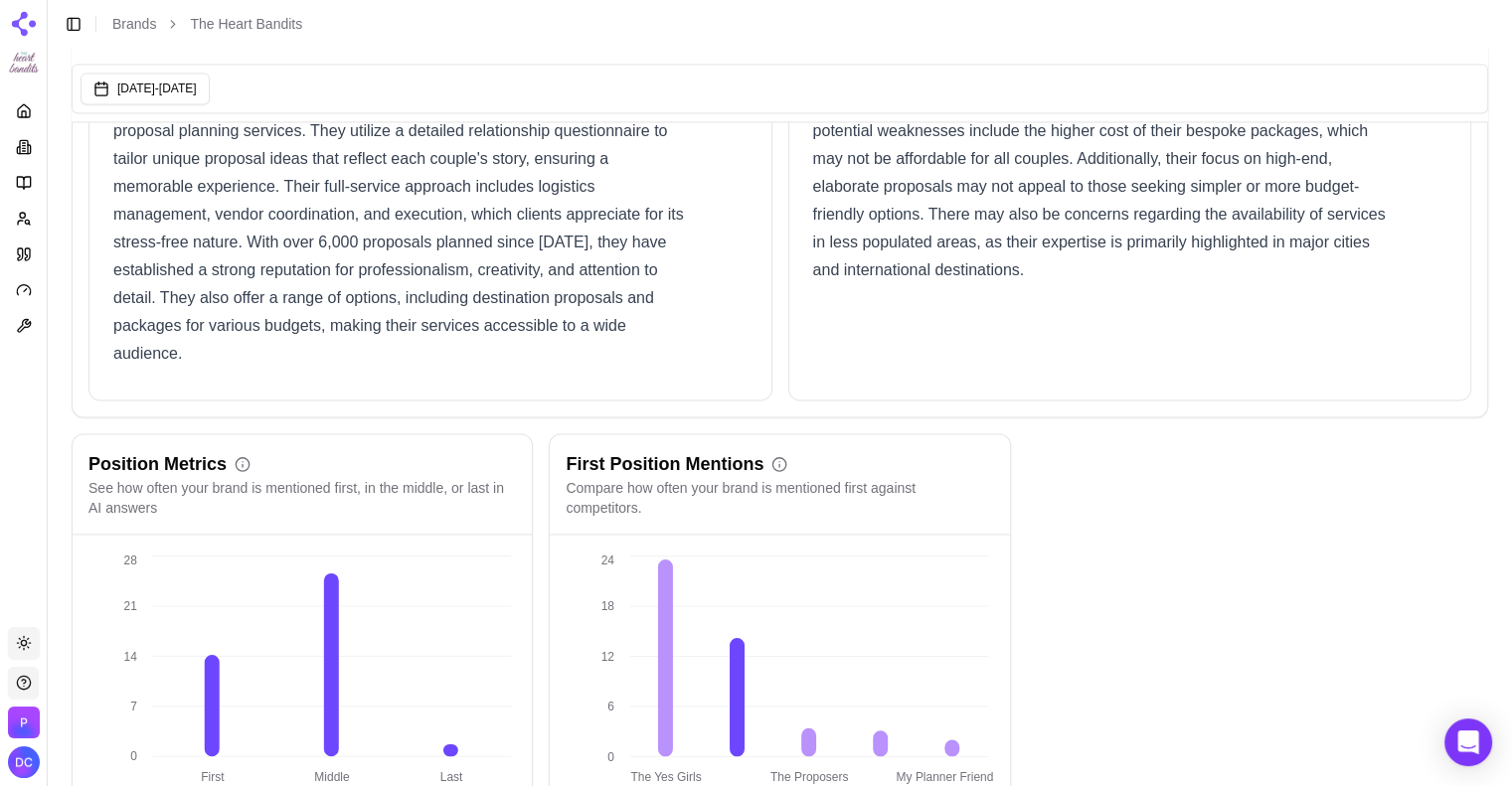 scroll, scrollTop: 2945, scrollLeft: 0, axis: vertical 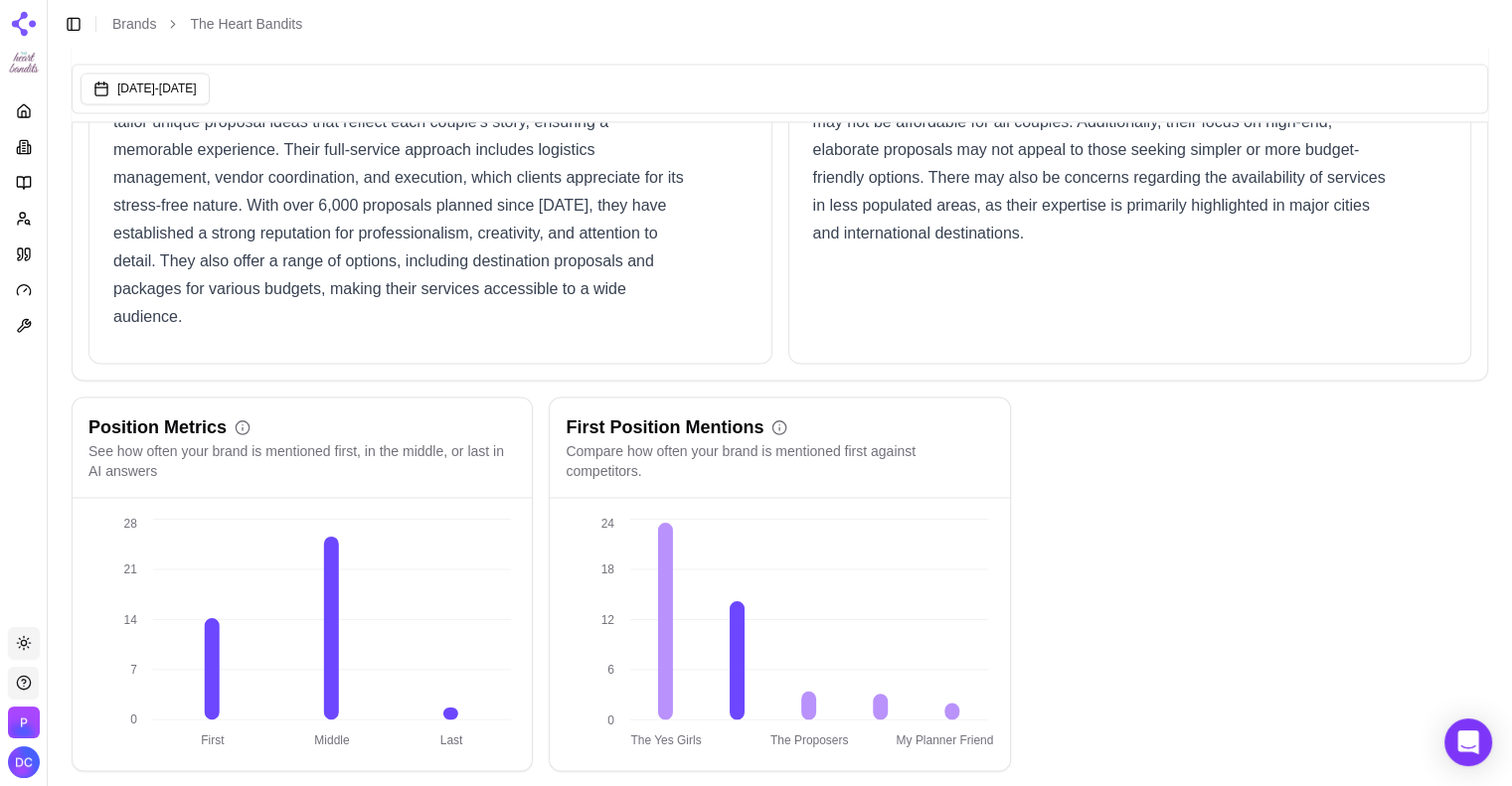 click 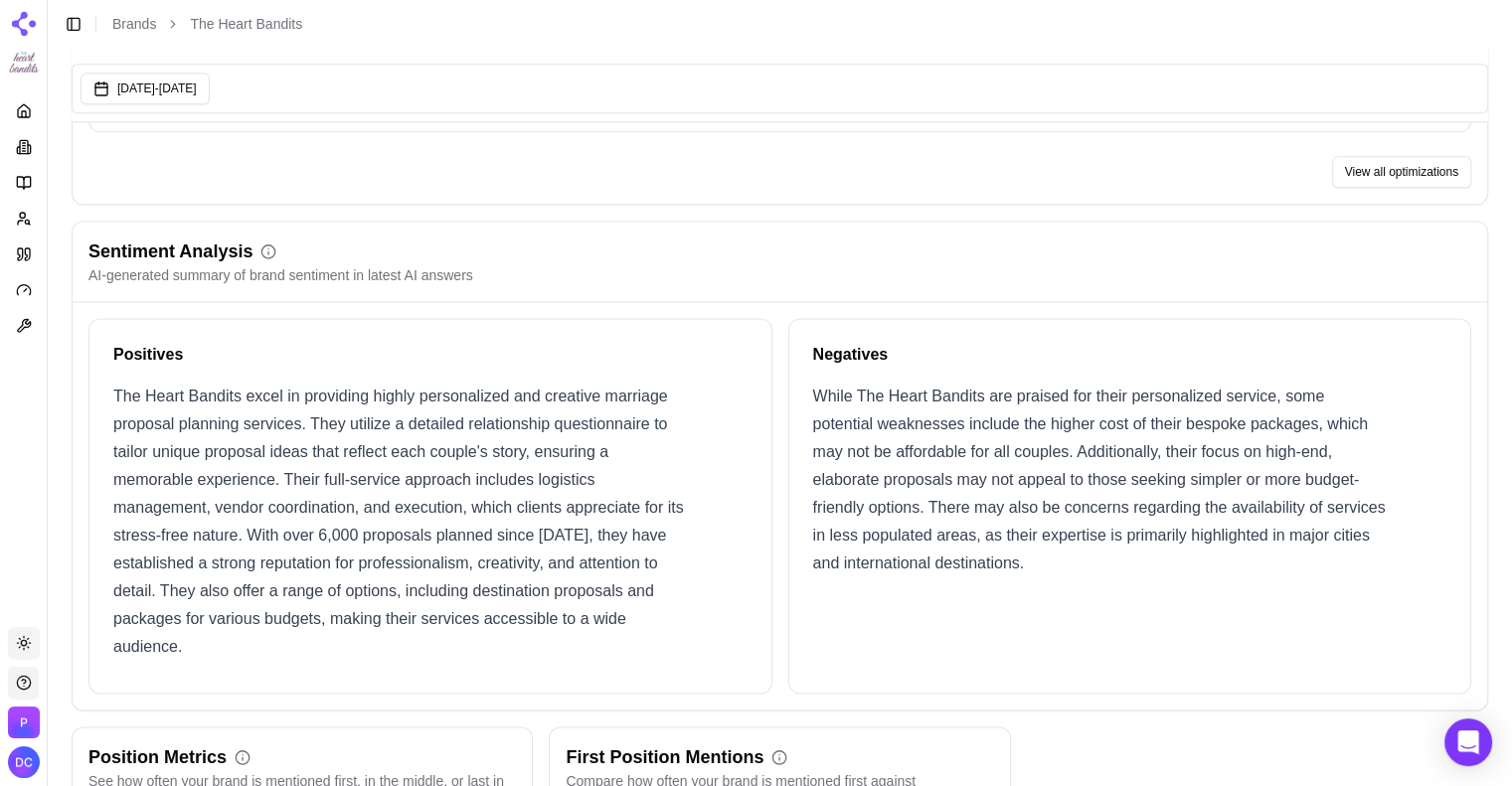 scroll, scrollTop: 2945, scrollLeft: 0, axis: vertical 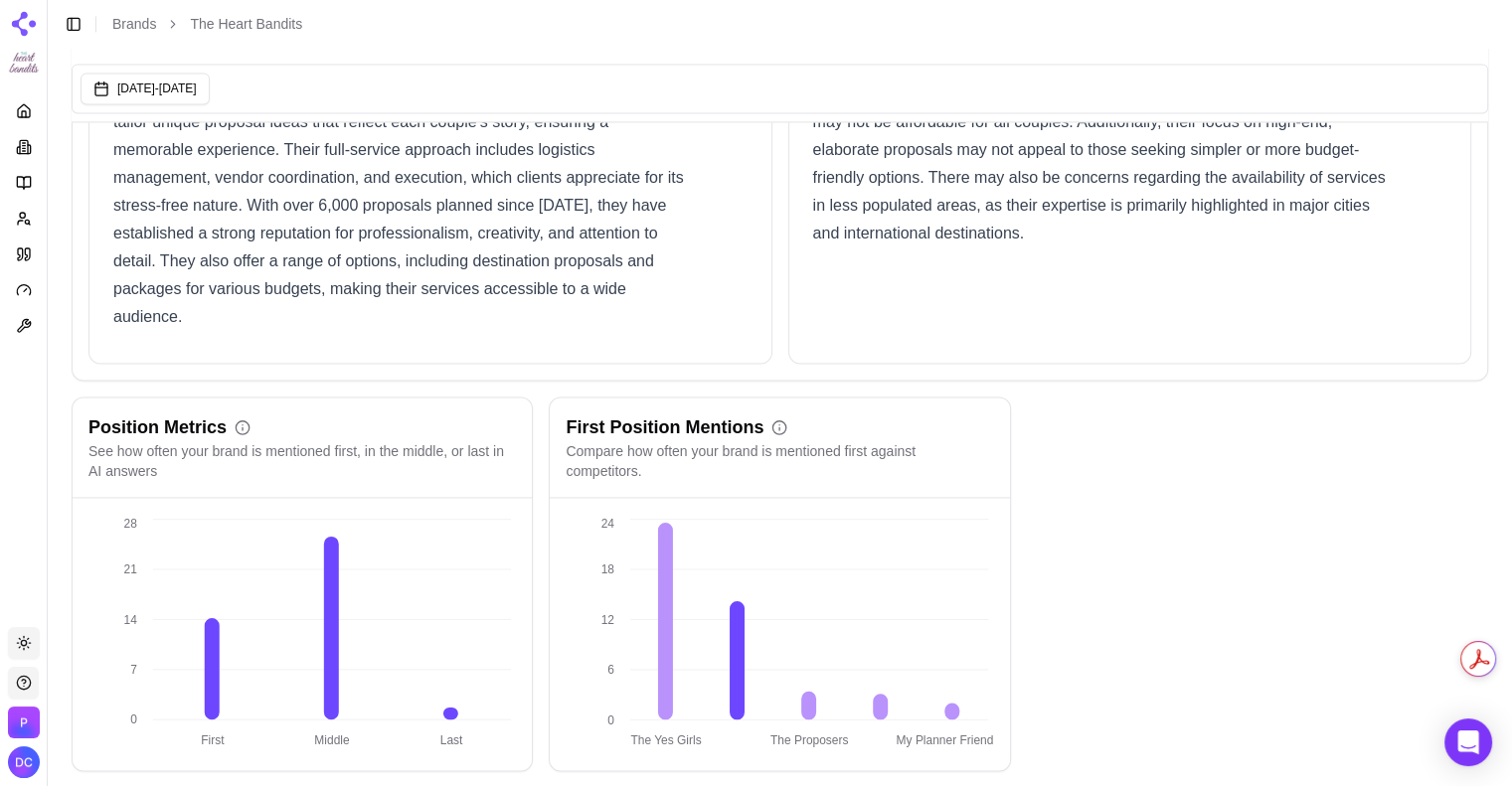 click 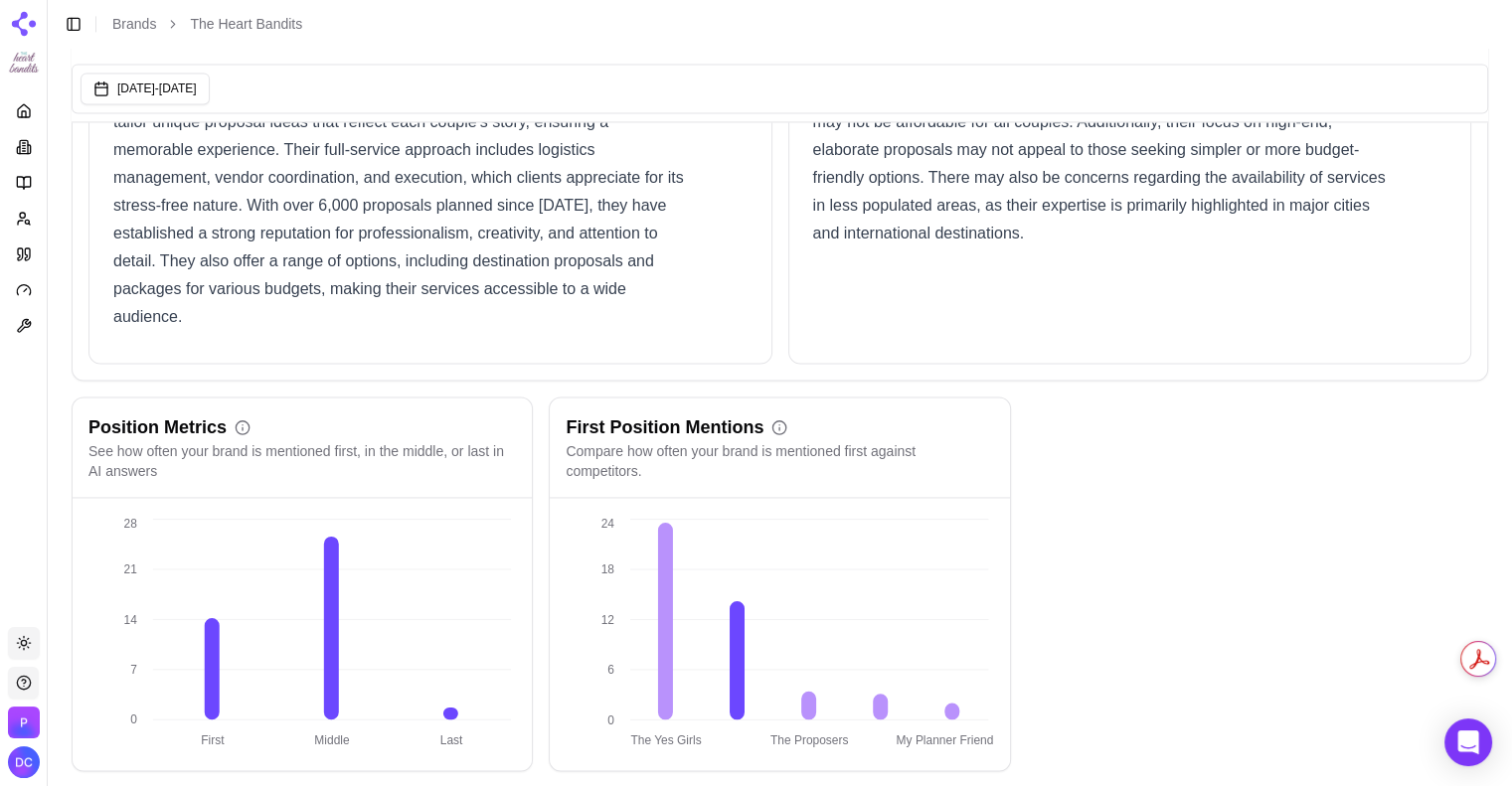 click on "See how often your brand is mentioned first, in the middle, or last in AI answers" at bounding box center [302, 461] 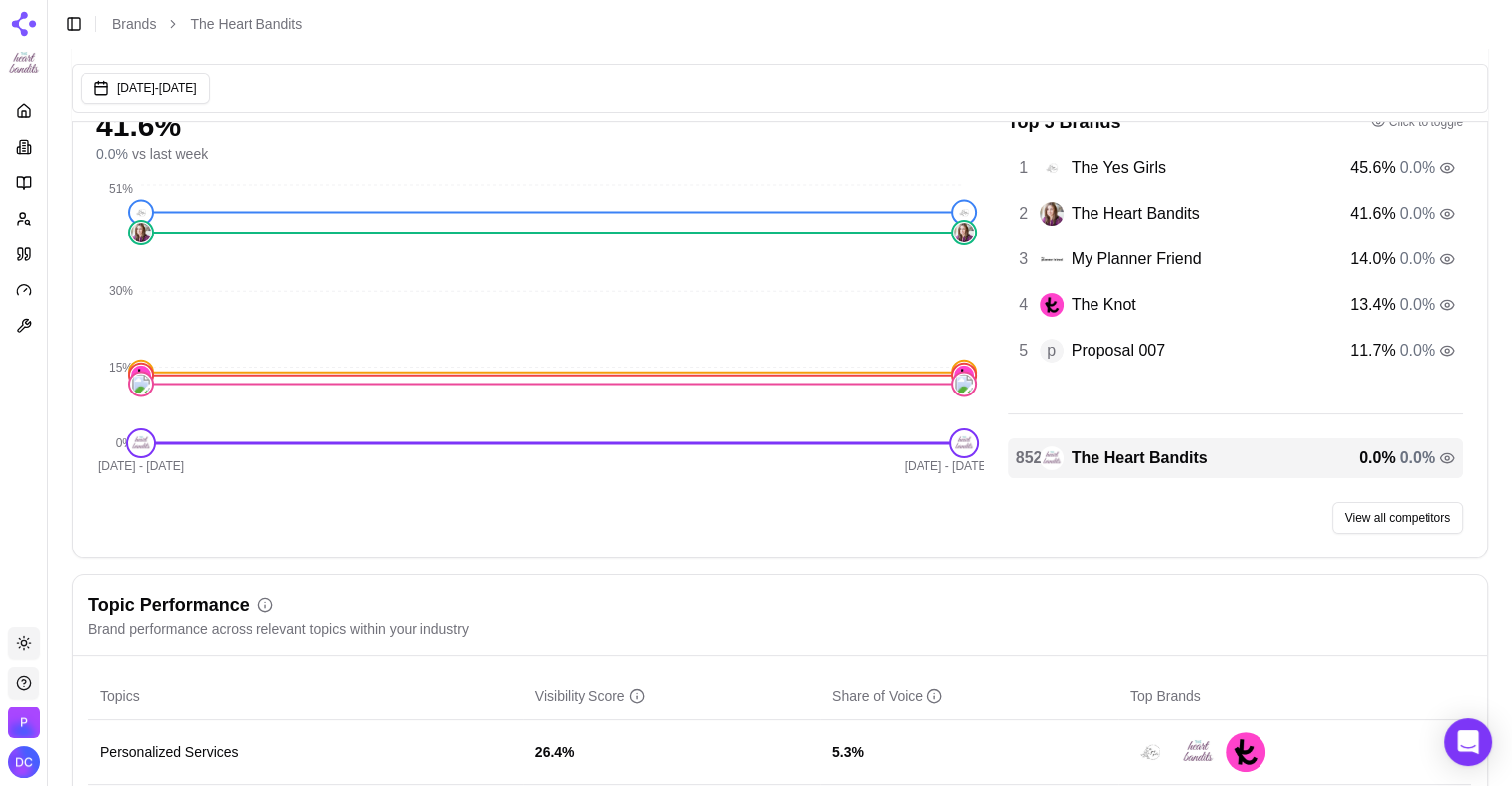 scroll, scrollTop: 331, scrollLeft: 0, axis: vertical 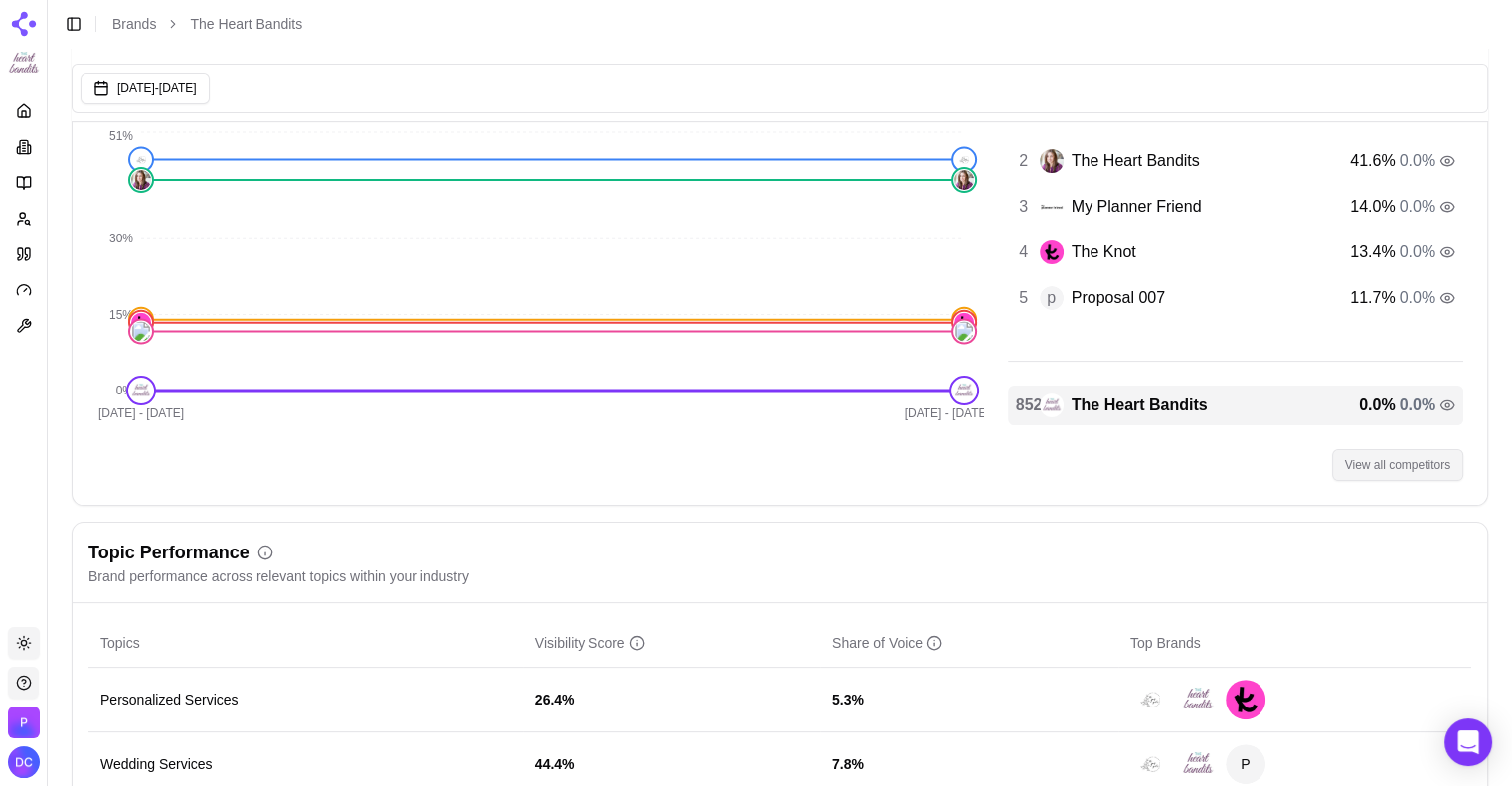 click on "View all competitors" at bounding box center (1398, 465) 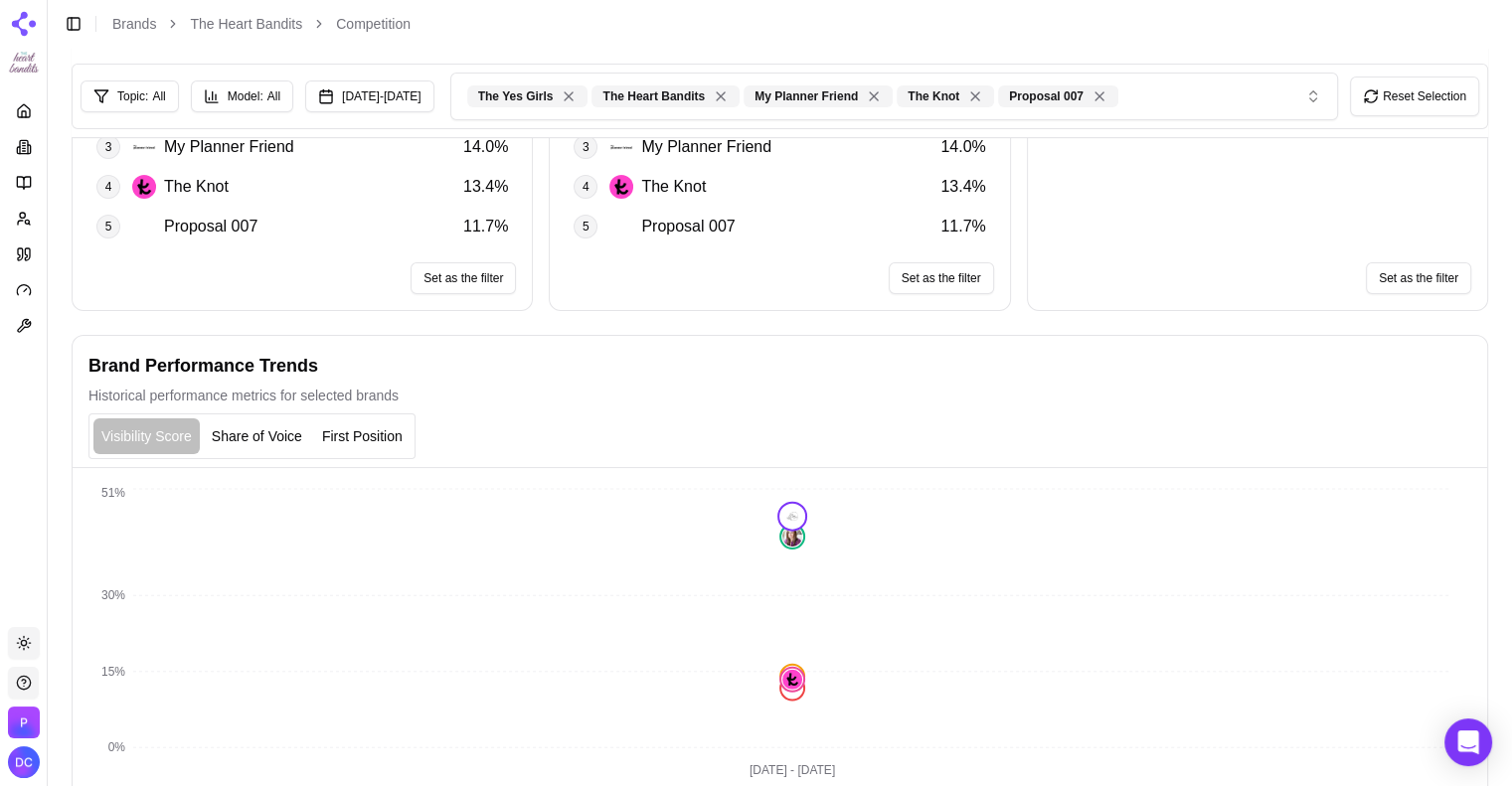 scroll, scrollTop: 0, scrollLeft: 0, axis: both 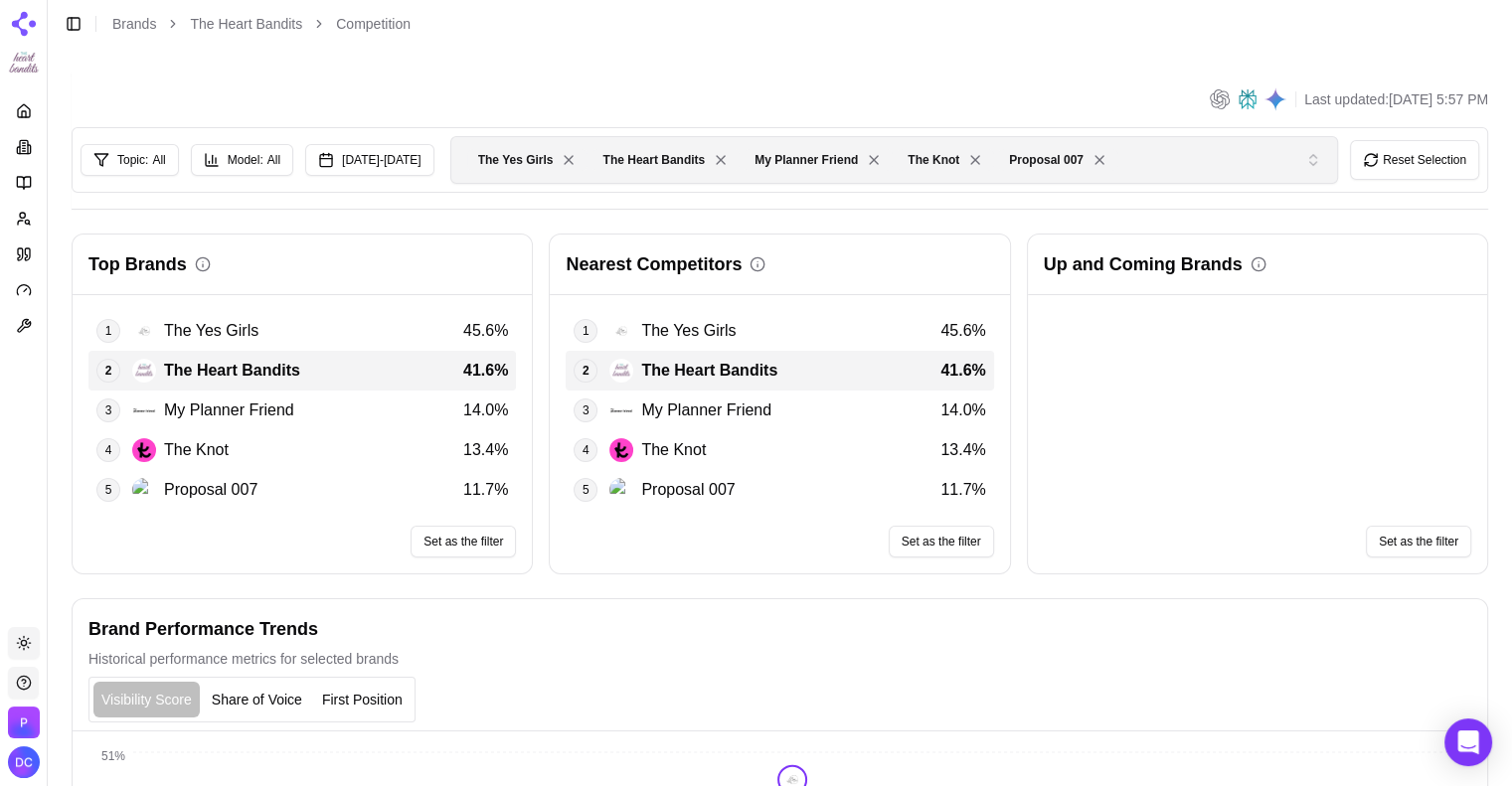 click on "The Yes Girls The Heart Bandits My Planner Friend The Knot Proposal 007" at bounding box center [894, 160] 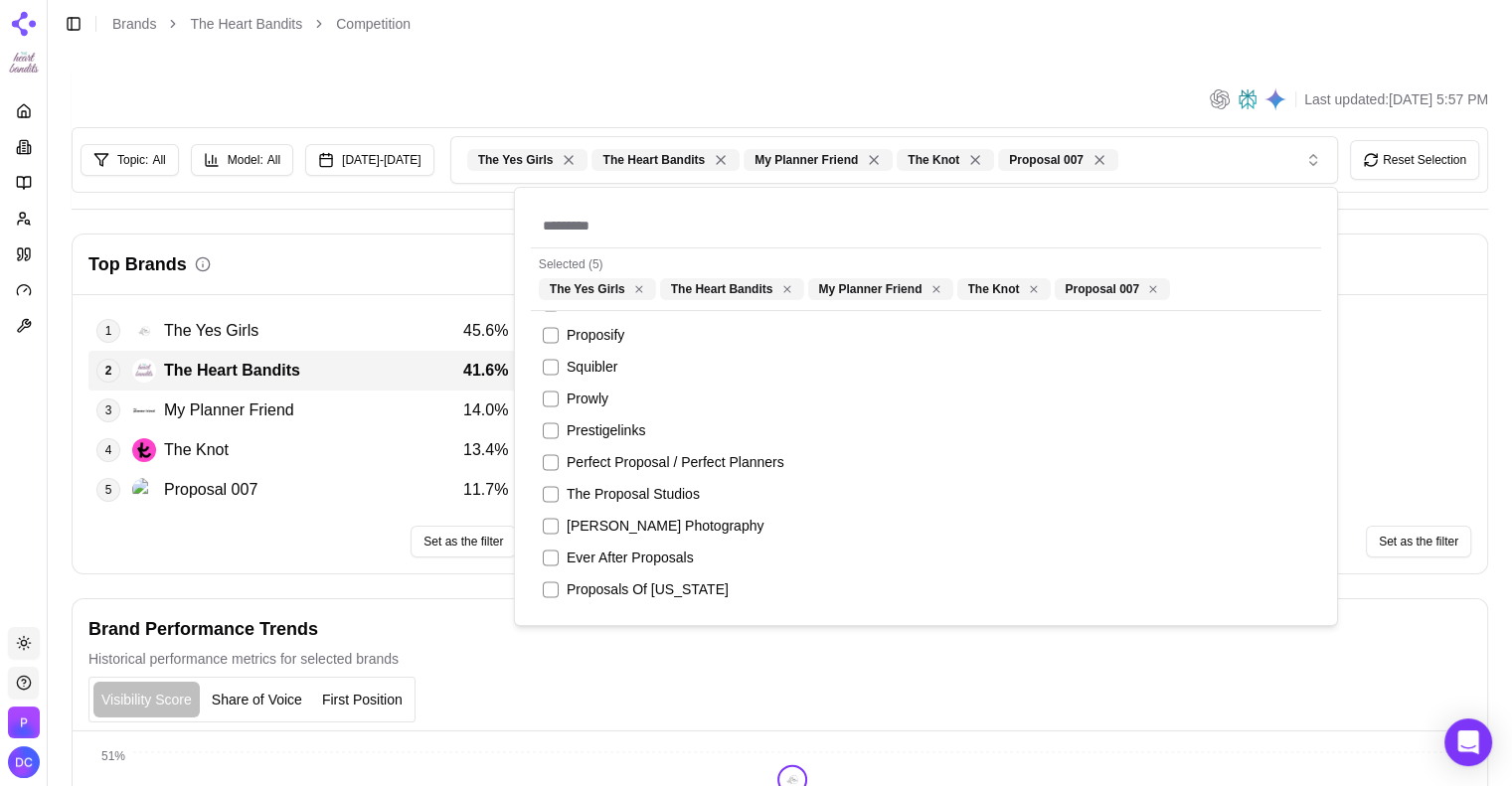 scroll, scrollTop: 0, scrollLeft: 0, axis: both 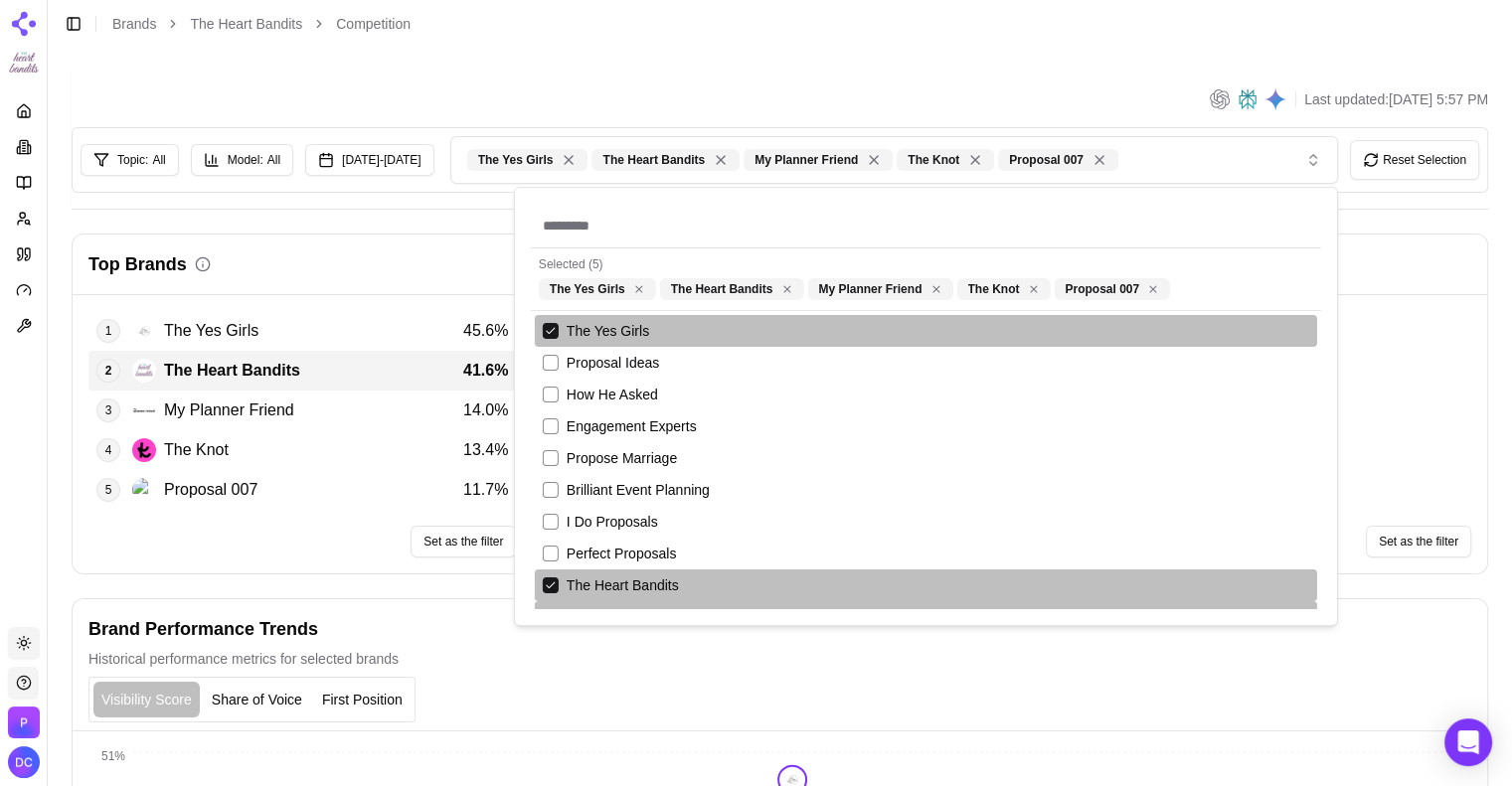 click on "Last updated:  [DATE] 5:57 PM" at bounding box center [779, 99] 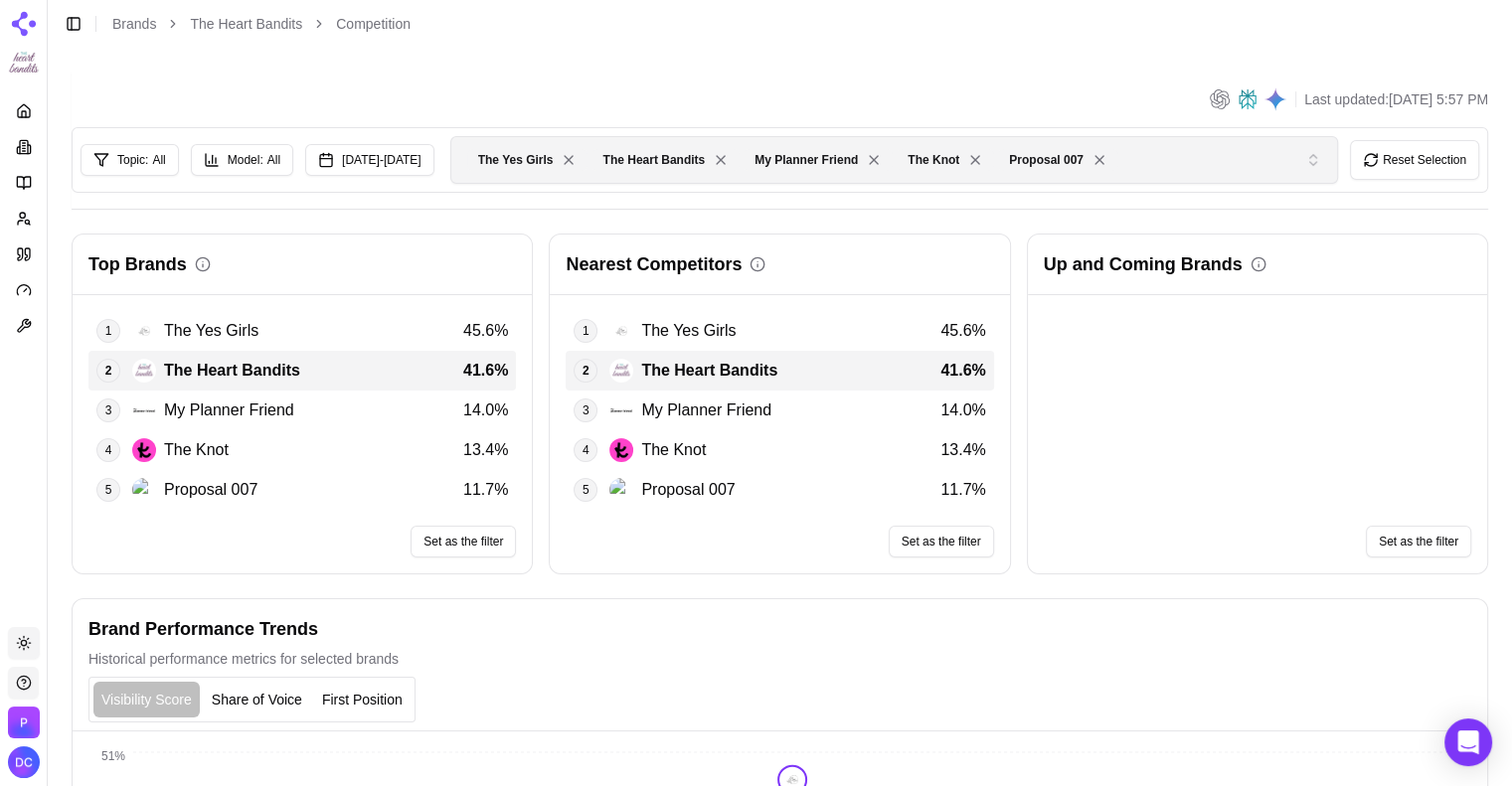 click on "The Yes Girls The Heart Bandits My Planner Friend The Knot Proposal 007" at bounding box center [878, 160] 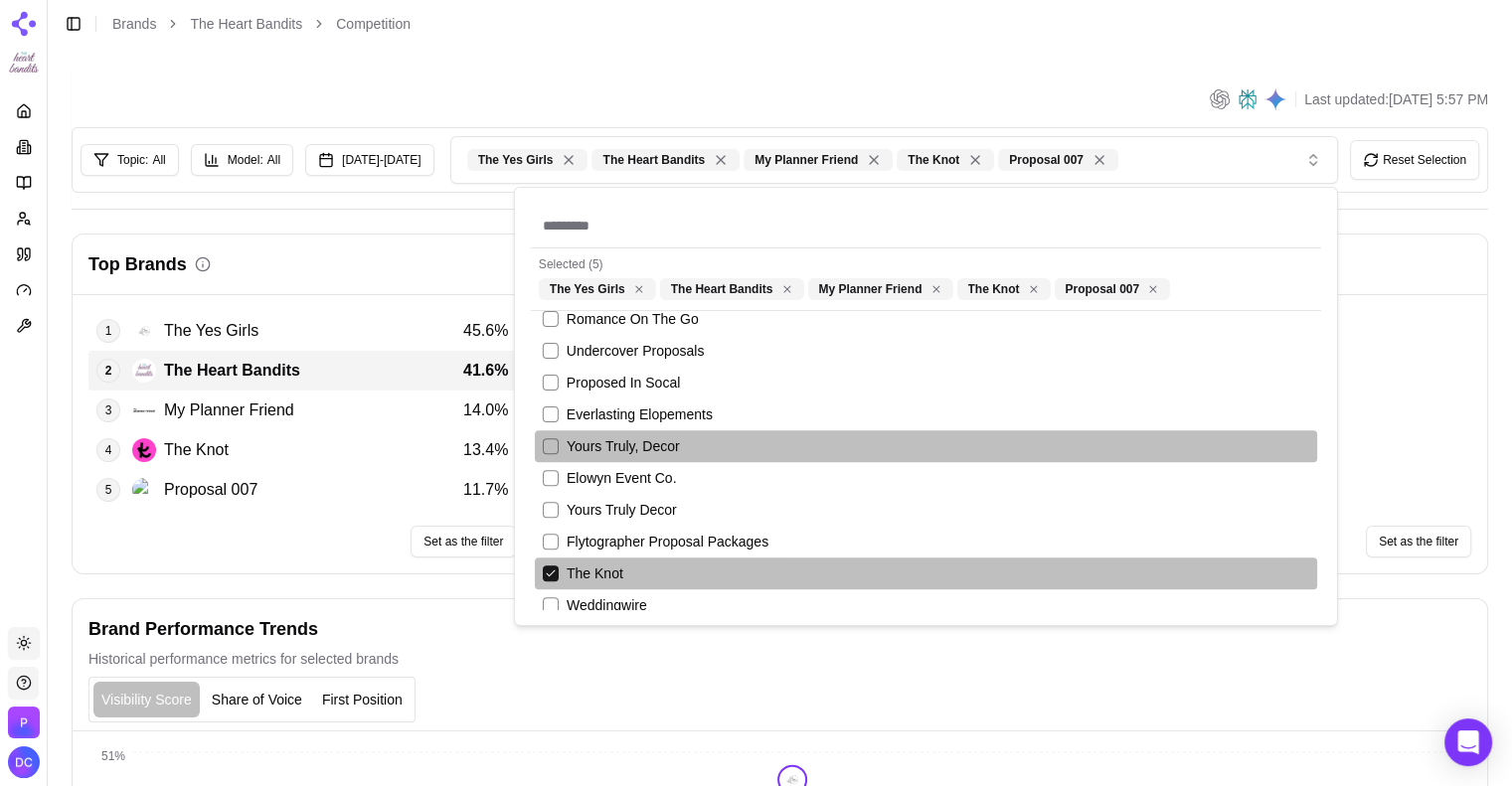 scroll, scrollTop: 0, scrollLeft: 0, axis: both 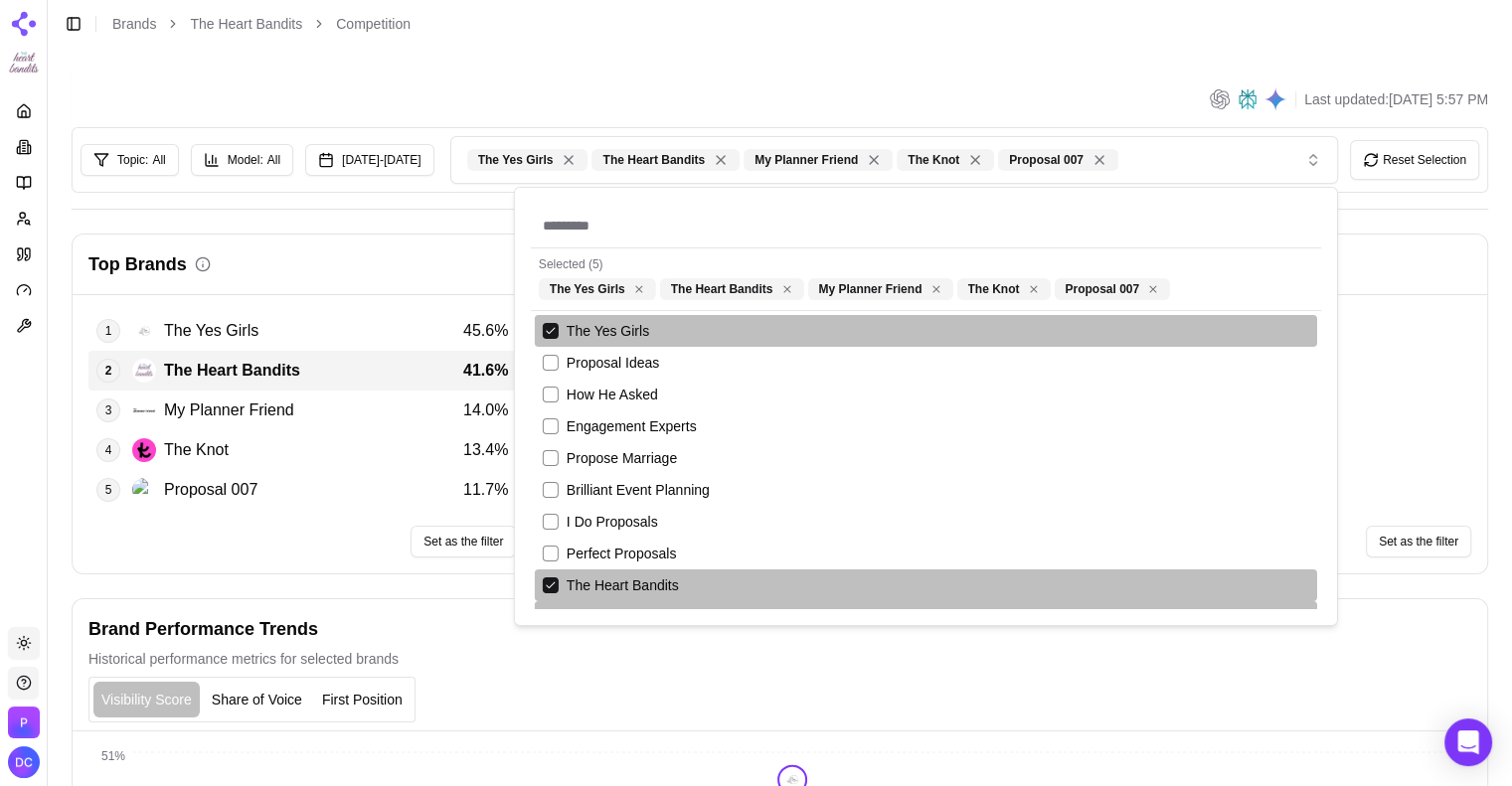 click on "Visibility Score Share of Voice First Position" at bounding box center (779, 700) 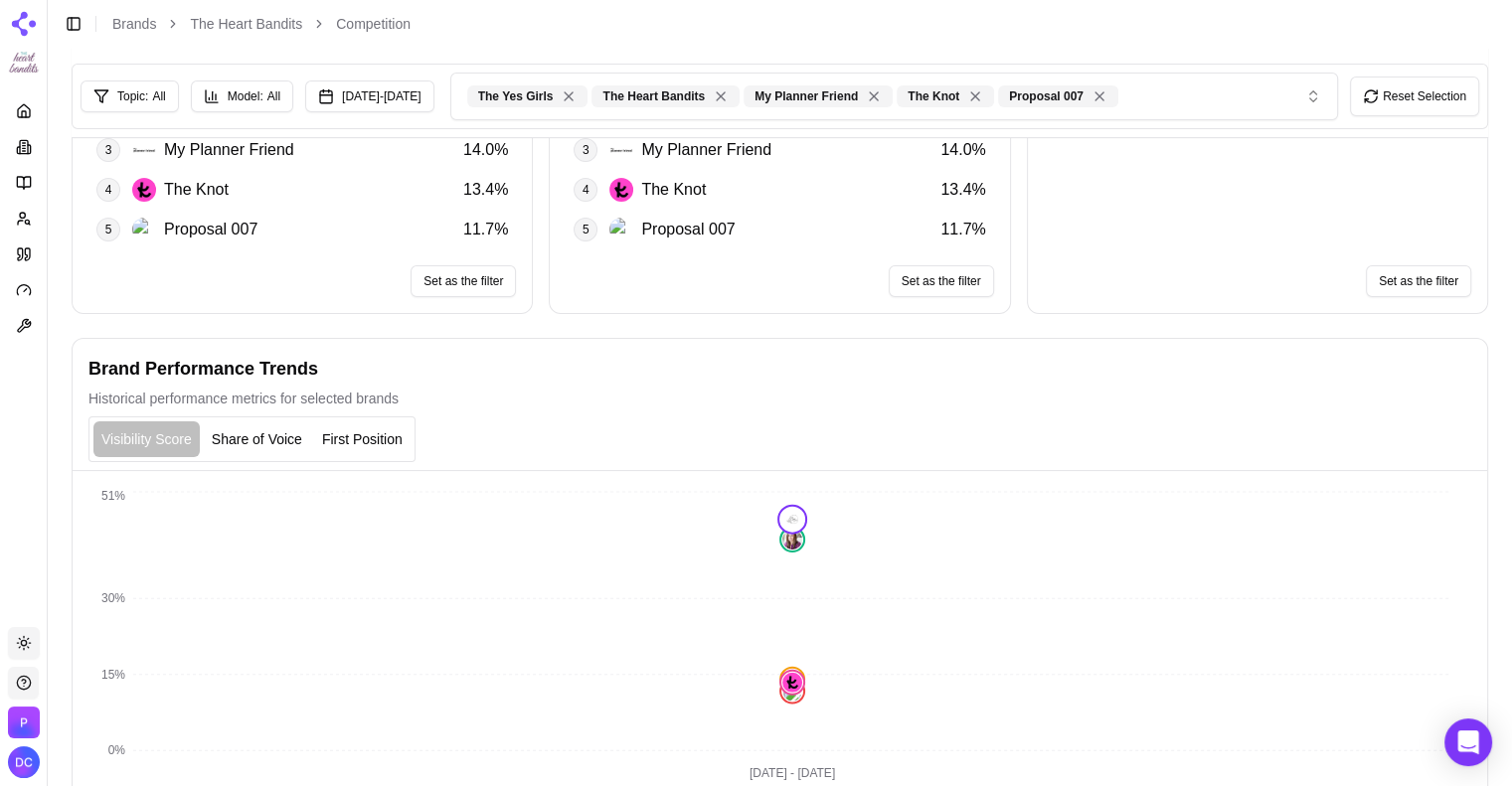 scroll, scrollTop: 0, scrollLeft: 0, axis: both 